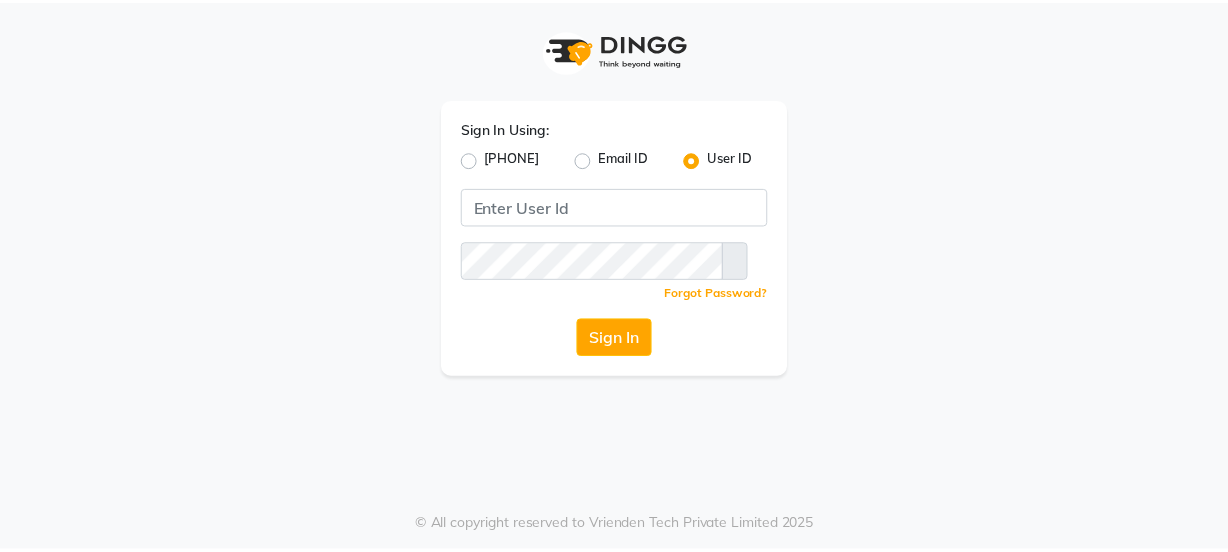 scroll, scrollTop: 0, scrollLeft: 0, axis: both 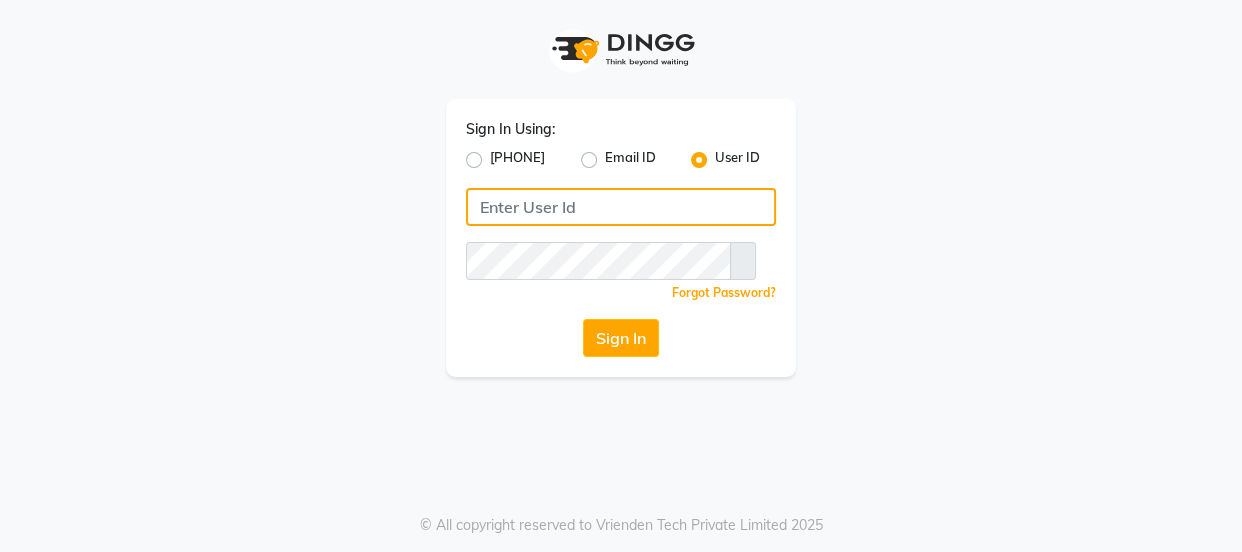 type on "[PHONE]" 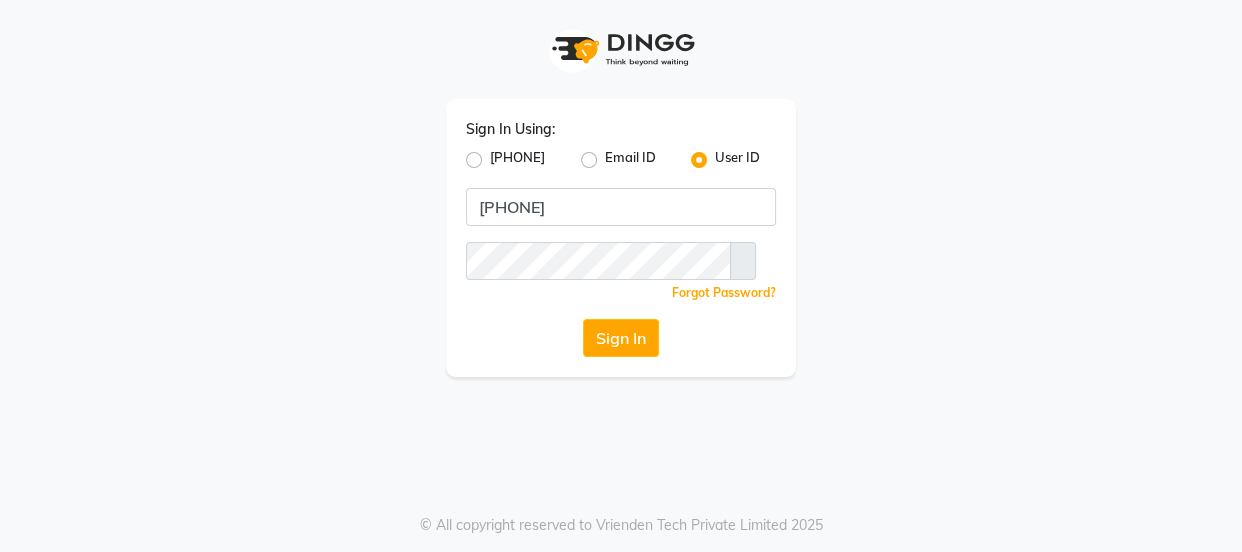 click on "[PHONE]" at bounding box center [517, 160] 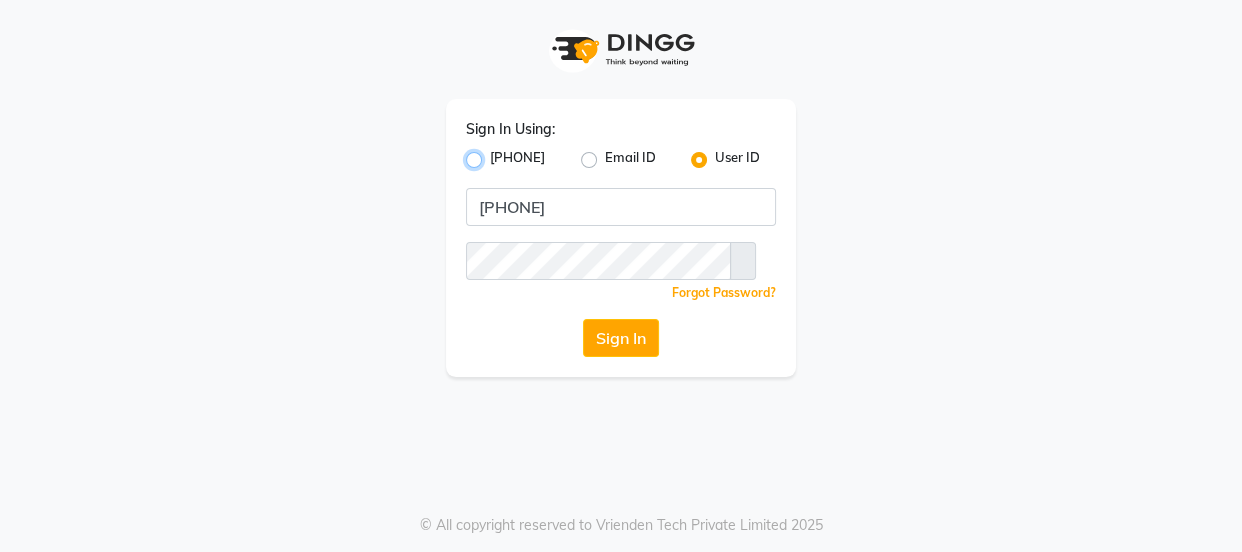 click on "[PHONE]" at bounding box center [496, 154] 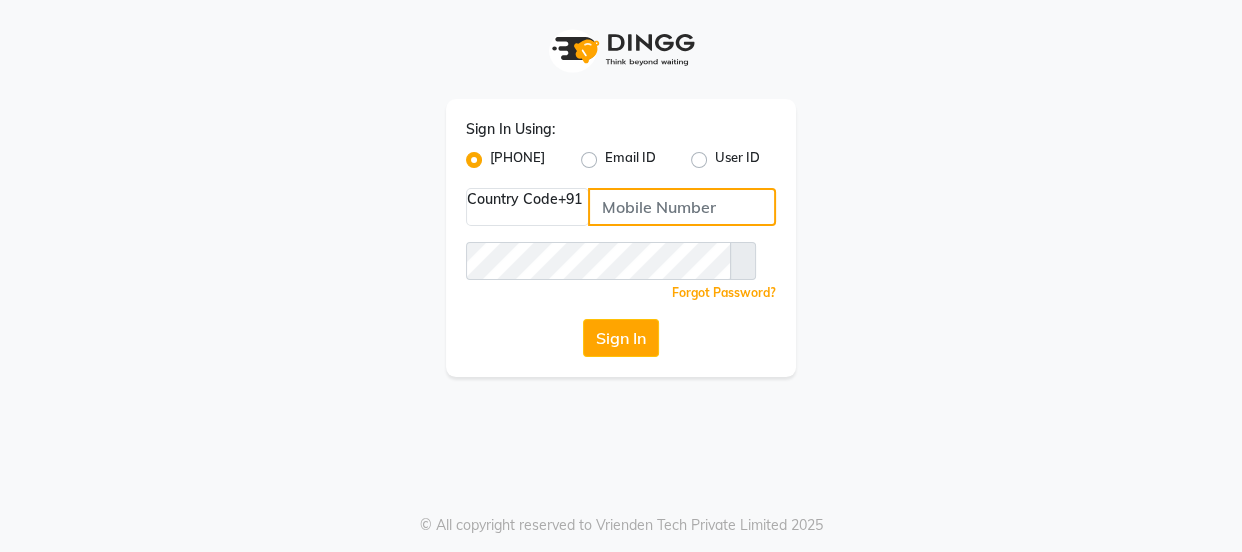 click at bounding box center (682, 207) 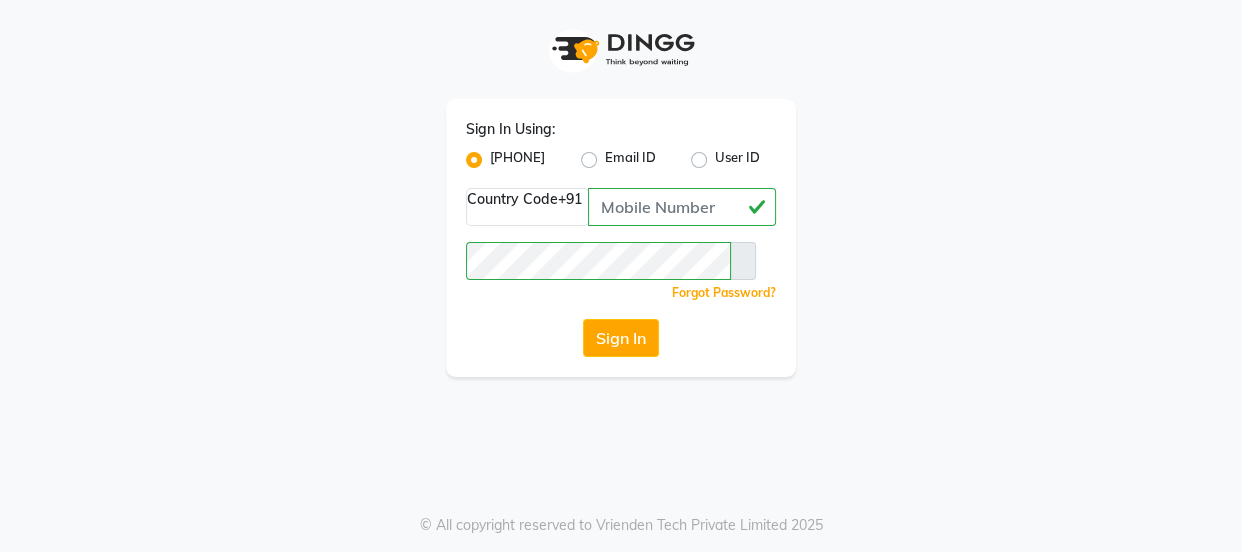 click on "9868279123" at bounding box center [682, 207] 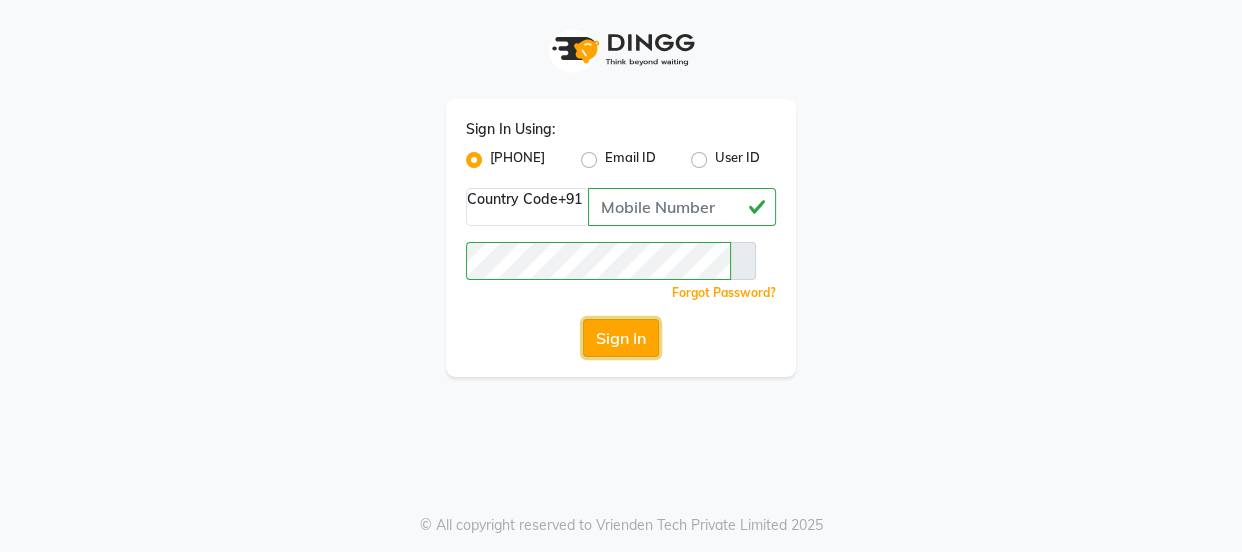 click on "Sign In" at bounding box center (621, 338) 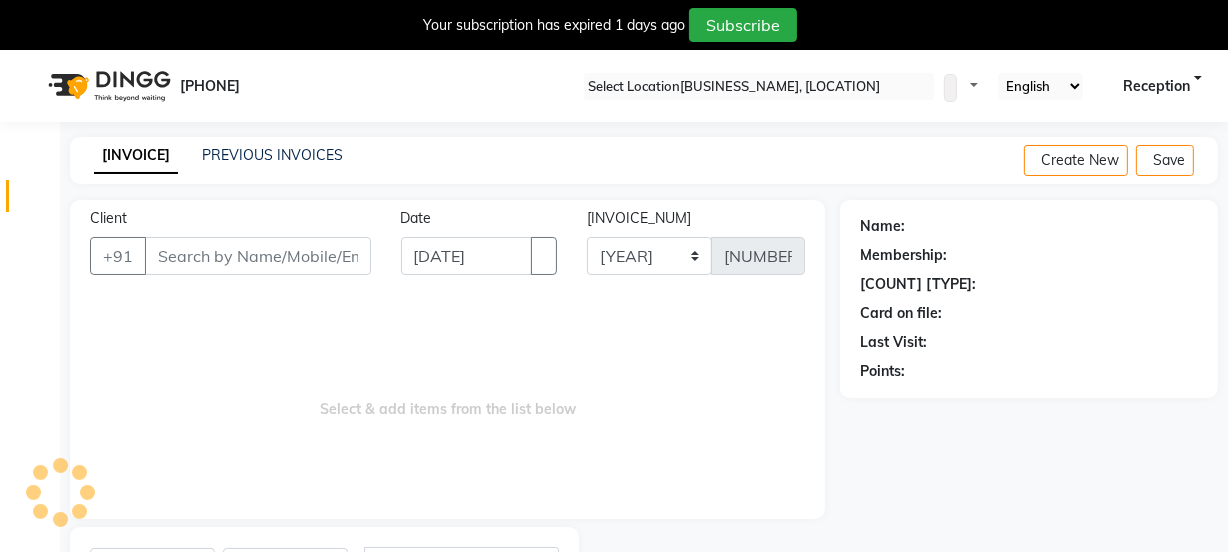 scroll, scrollTop: 18, scrollLeft: 0, axis: vertical 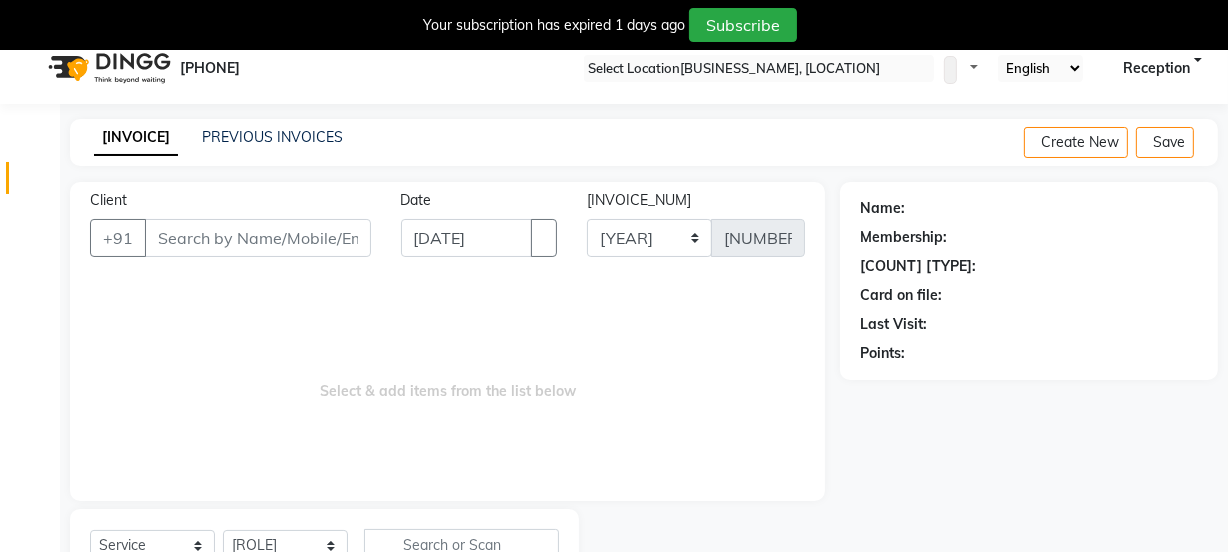 click at bounding box center (1212, 8) 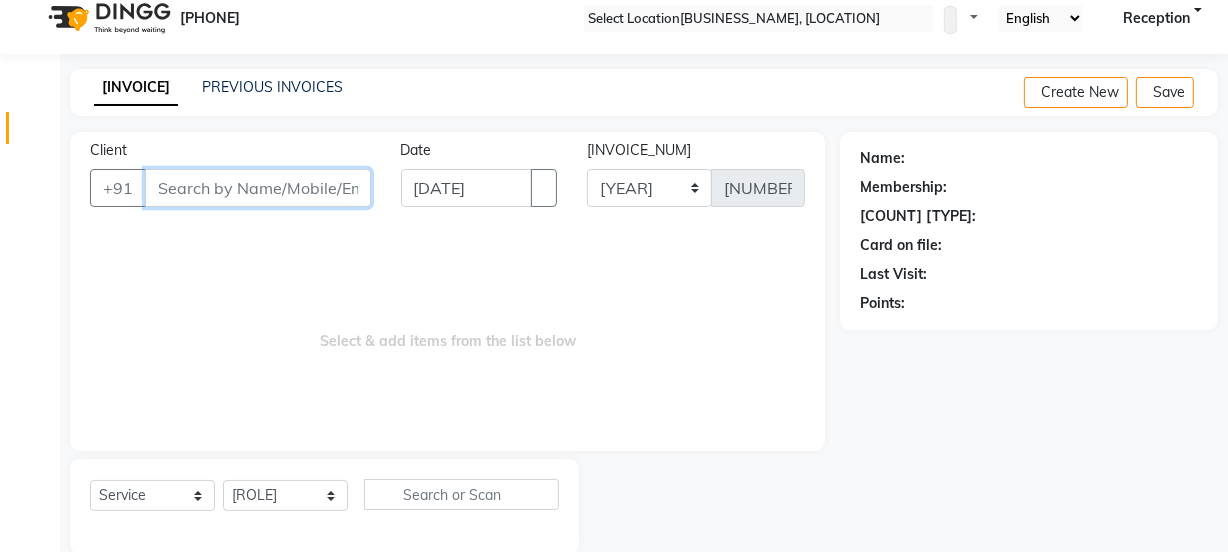 click on "Client" at bounding box center [258, 188] 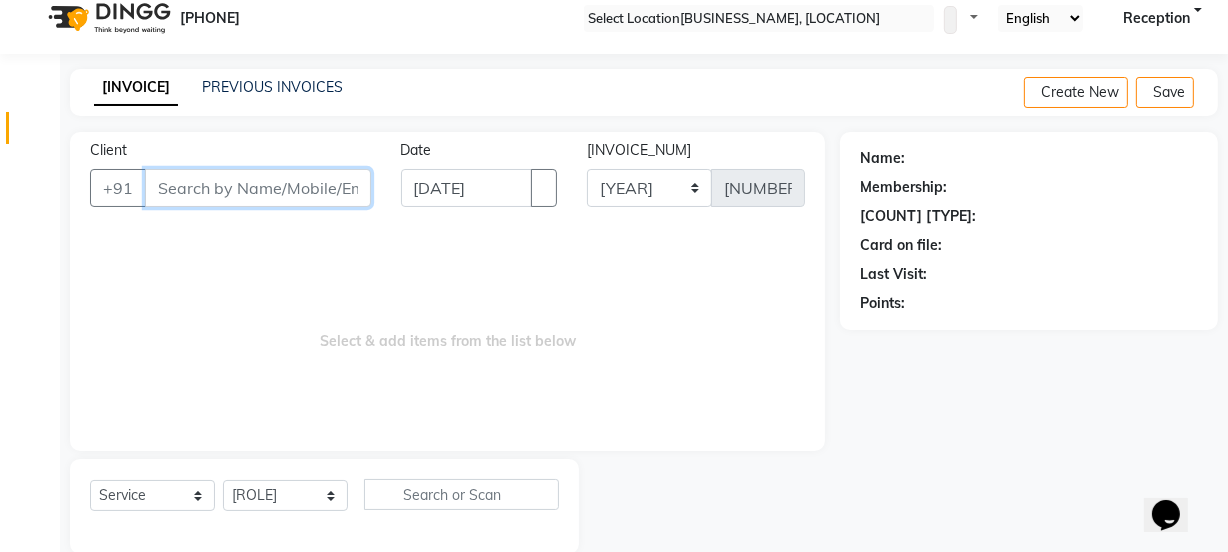 scroll, scrollTop: 0, scrollLeft: 0, axis: both 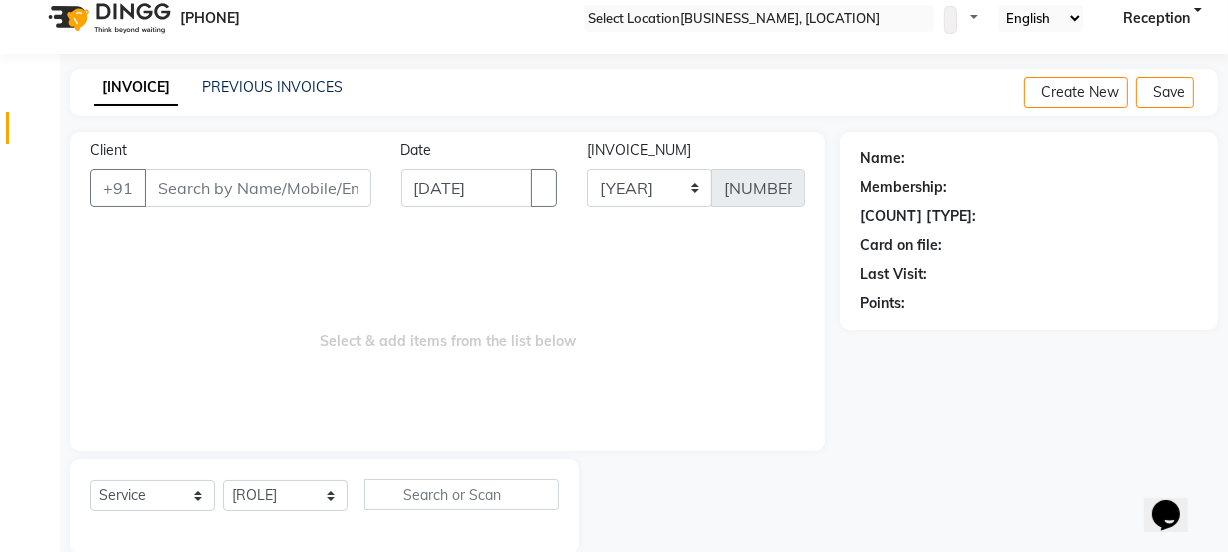 click on "PREVIOUS INVOICES" at bounding box center (272, 87) 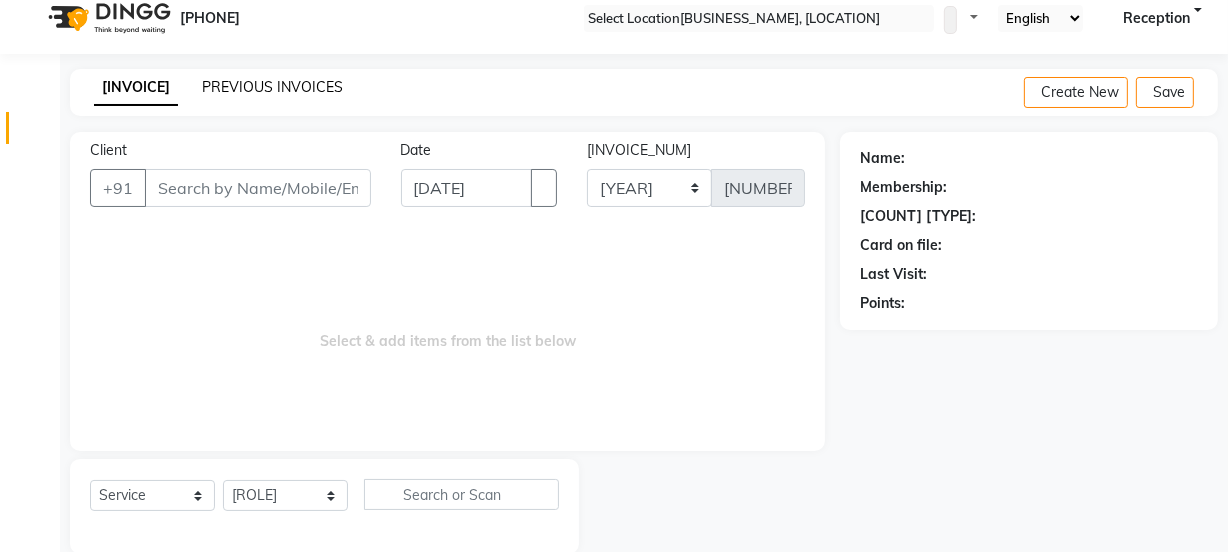 click on "PREVIOUS INVOICES" at bounding box center (272, 87) 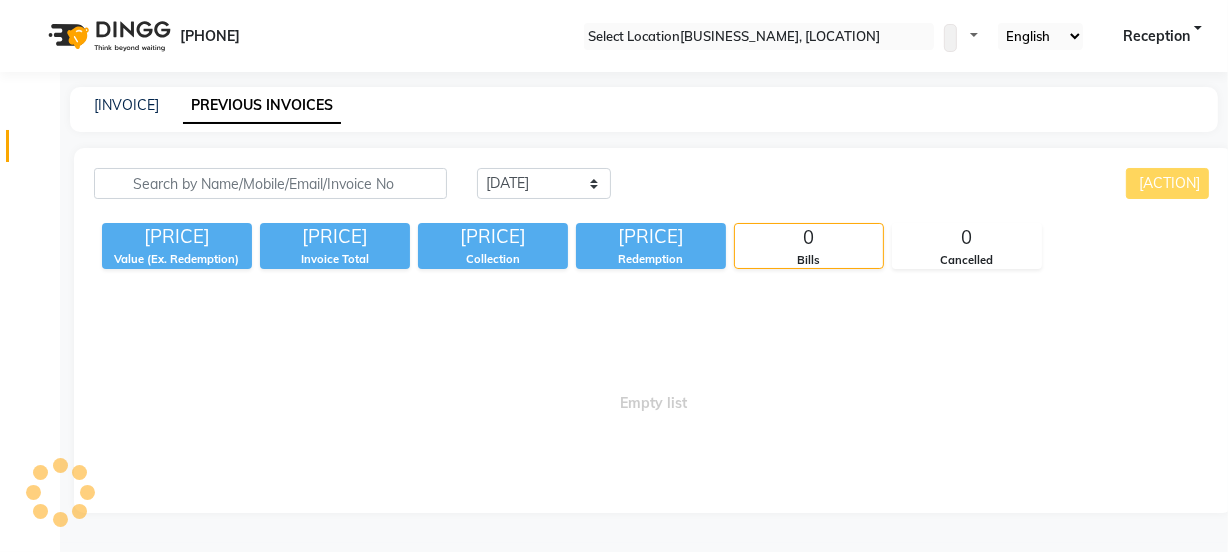 scroll, scrollTop: 0, scrollLeft: 0, axis: both 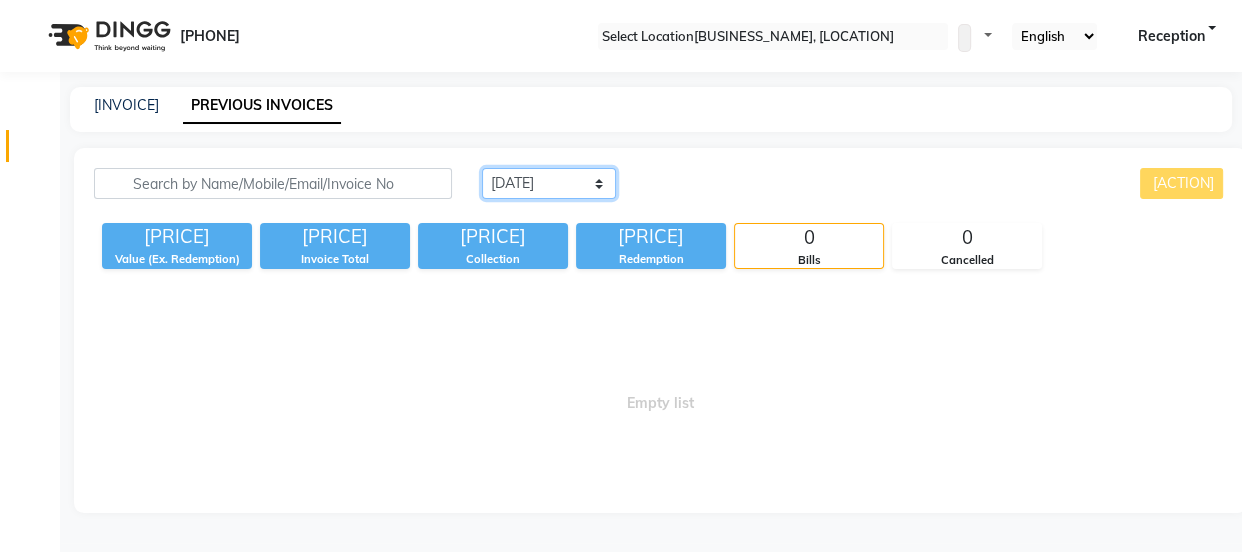 click on "Today Yesterday Custom Range" at bounding box center (549, 183) 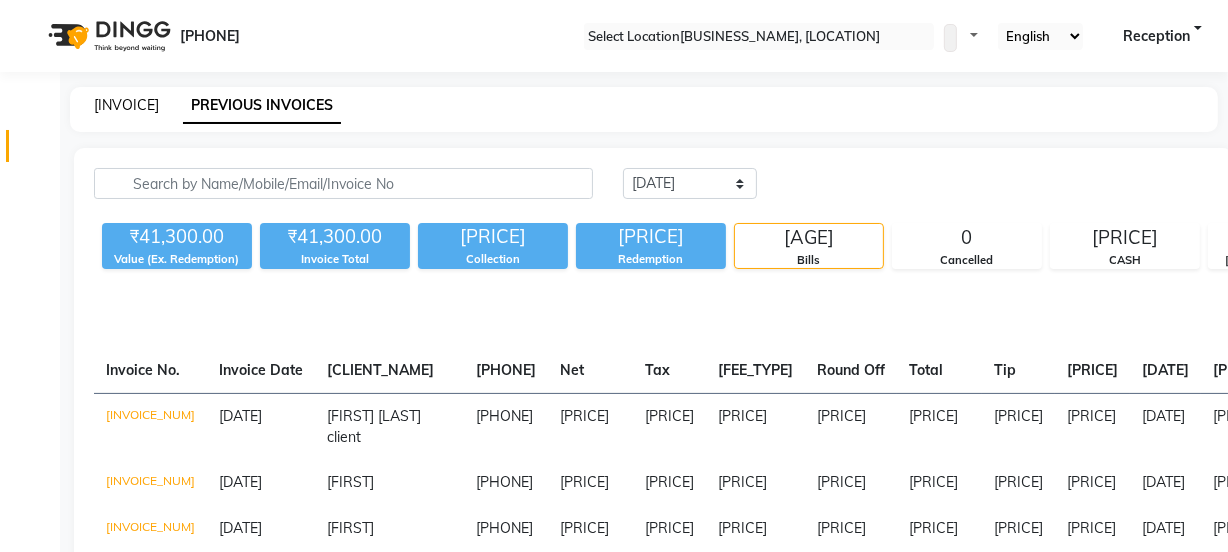 click on "INVOICE" at bounding box center [126, 105] 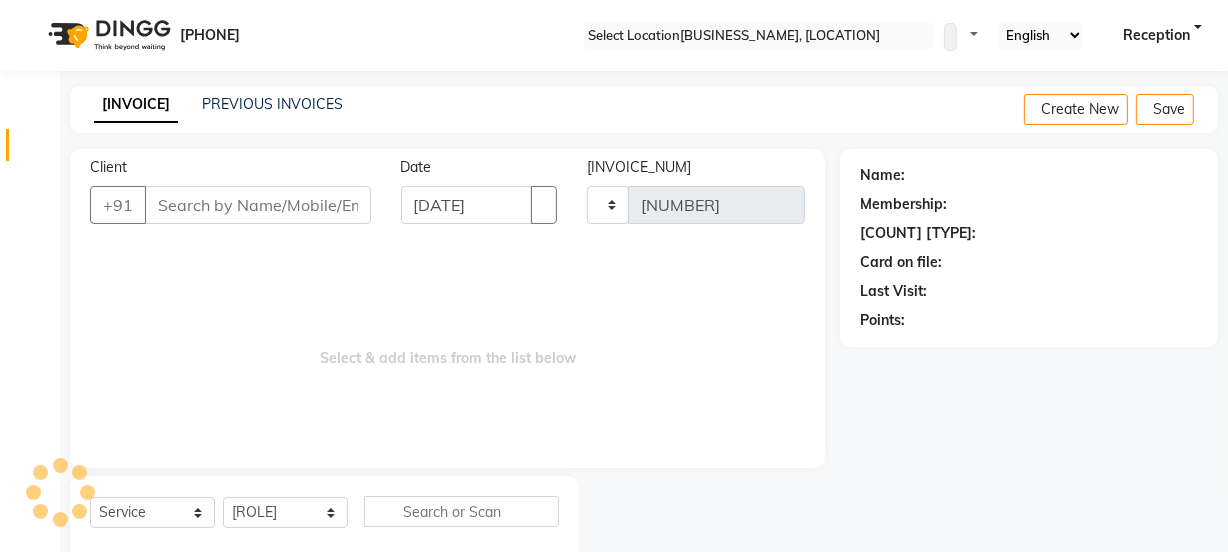 scroll, scrollTop: 50, scrollLeft: 0, axis: vertical 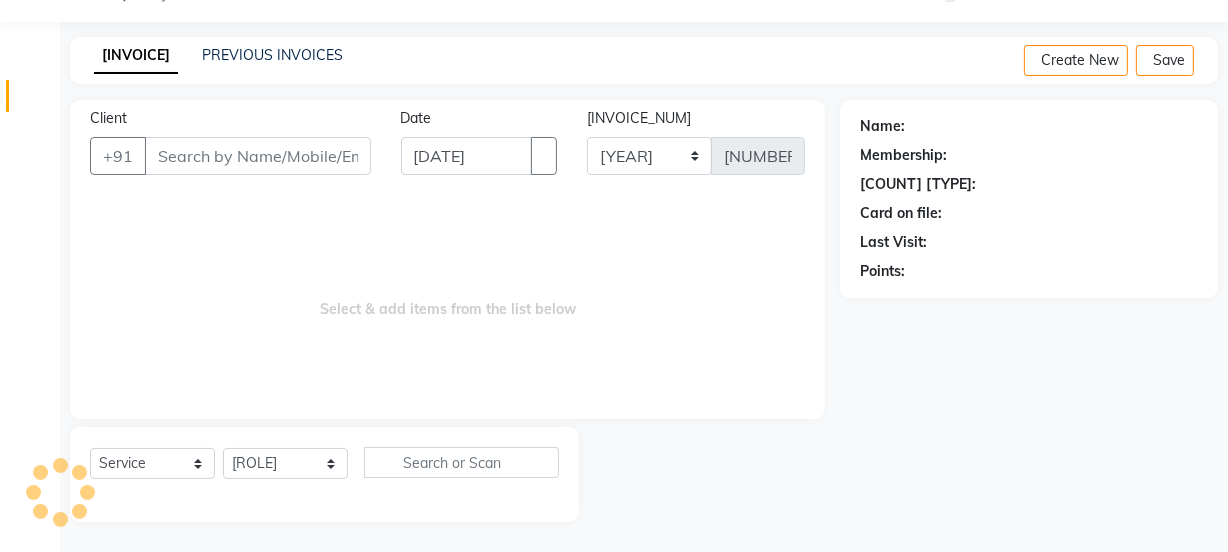 click on "Client" at bounding box center (258, 156) 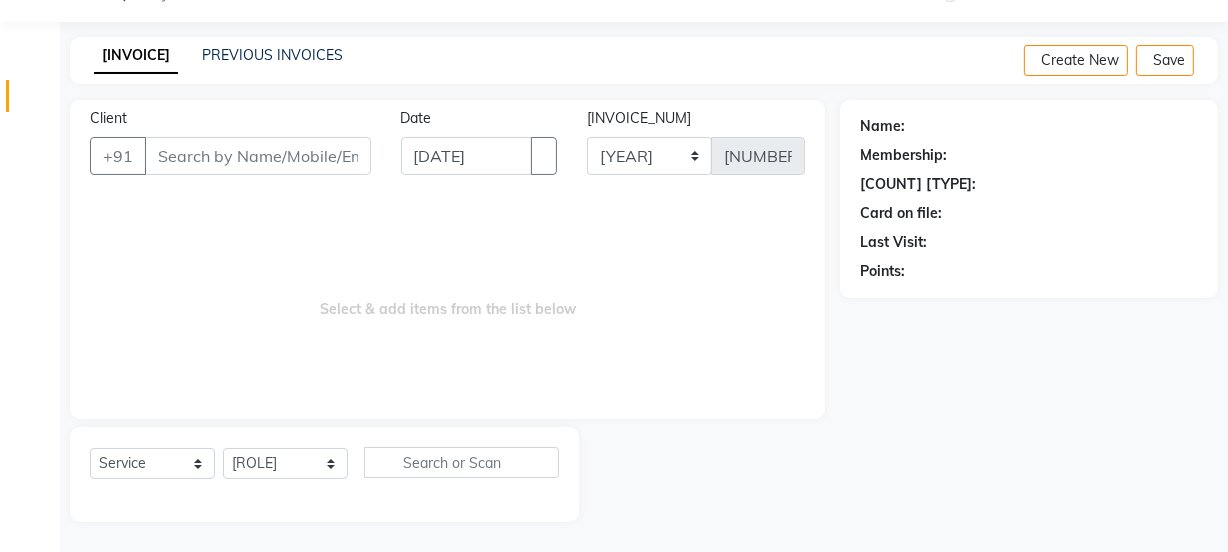 click on "Client" at bounding box center [258, 156] 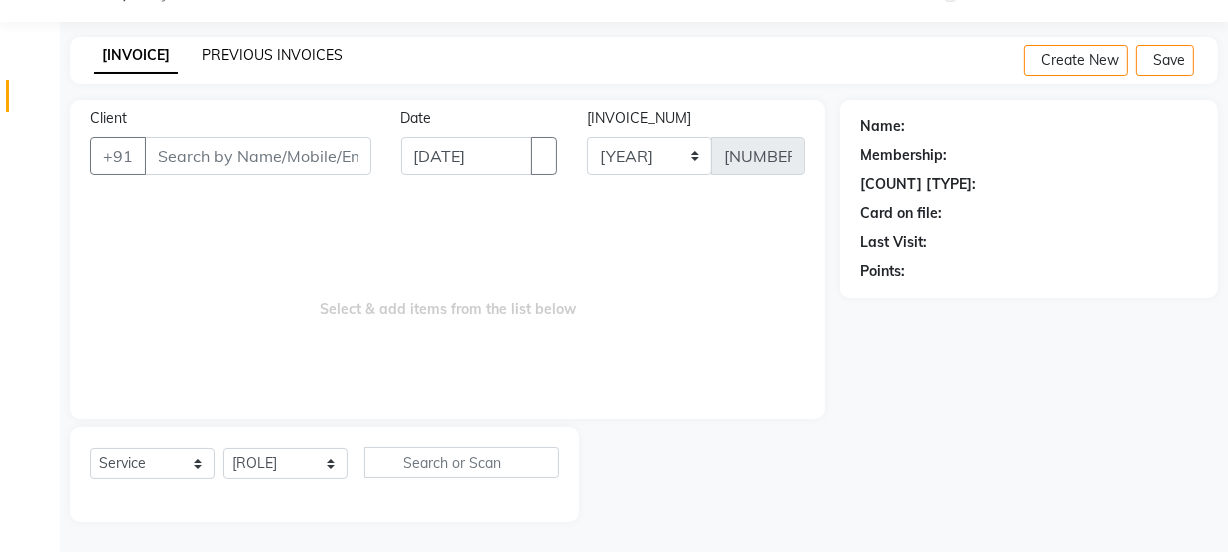 click on "PREVIOUS INVOICES" at bounding box center [272, 55] 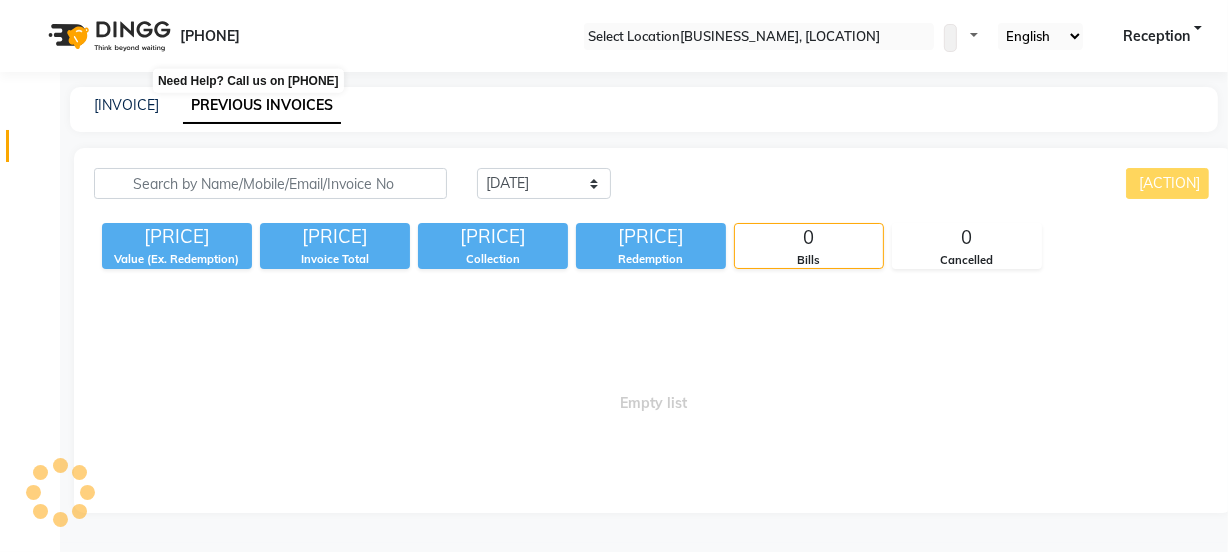 scroll, scrollTop: 0, scrollLeft: 0, axis: both 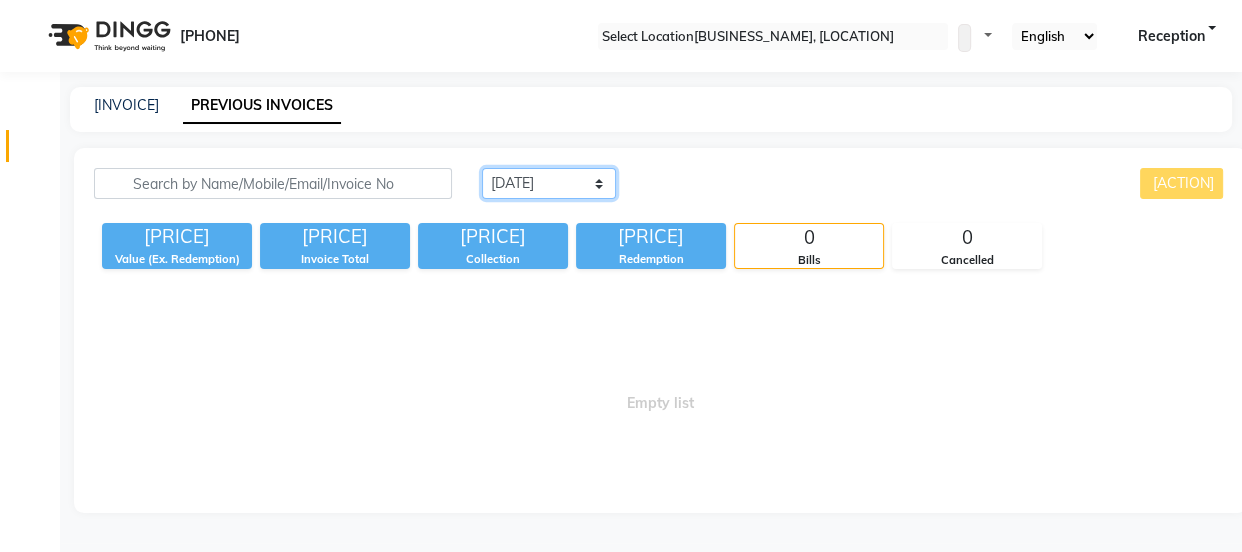 click on "Today Yesterday Custom Range" at bounding box center (549, 183) 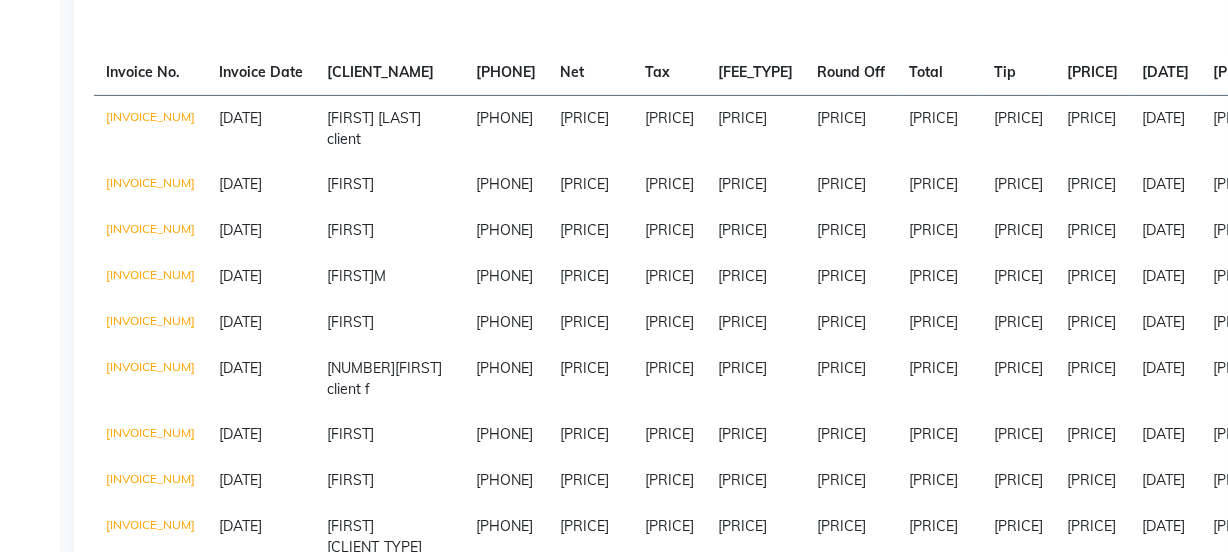 scroll, scrollTop: 0, scrollLeft: 0, axis: both 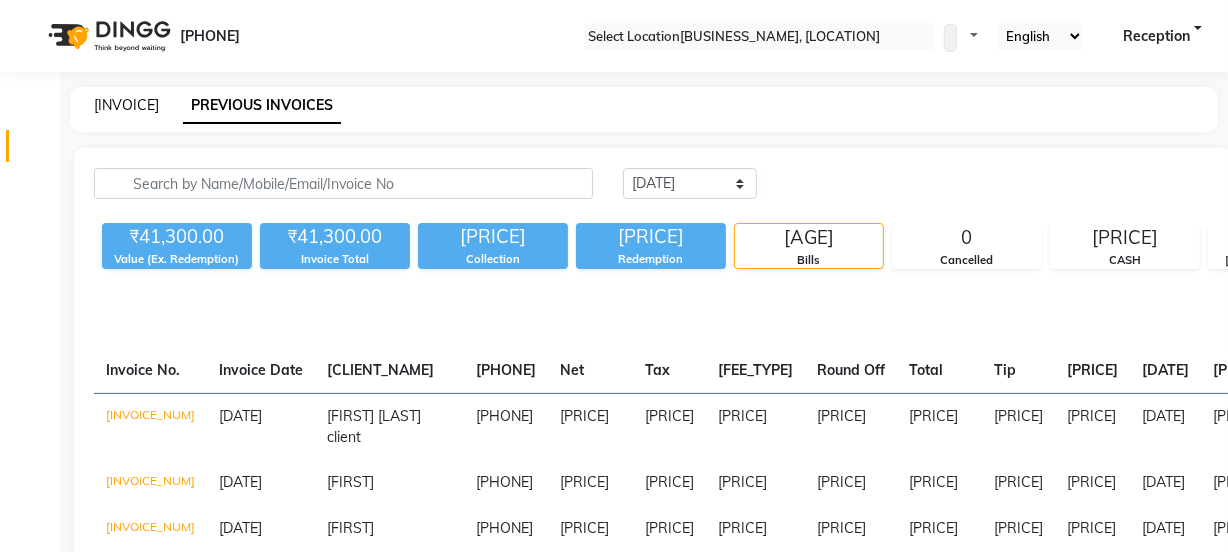 click on "INVOICE" at bounding box center (126, 105) 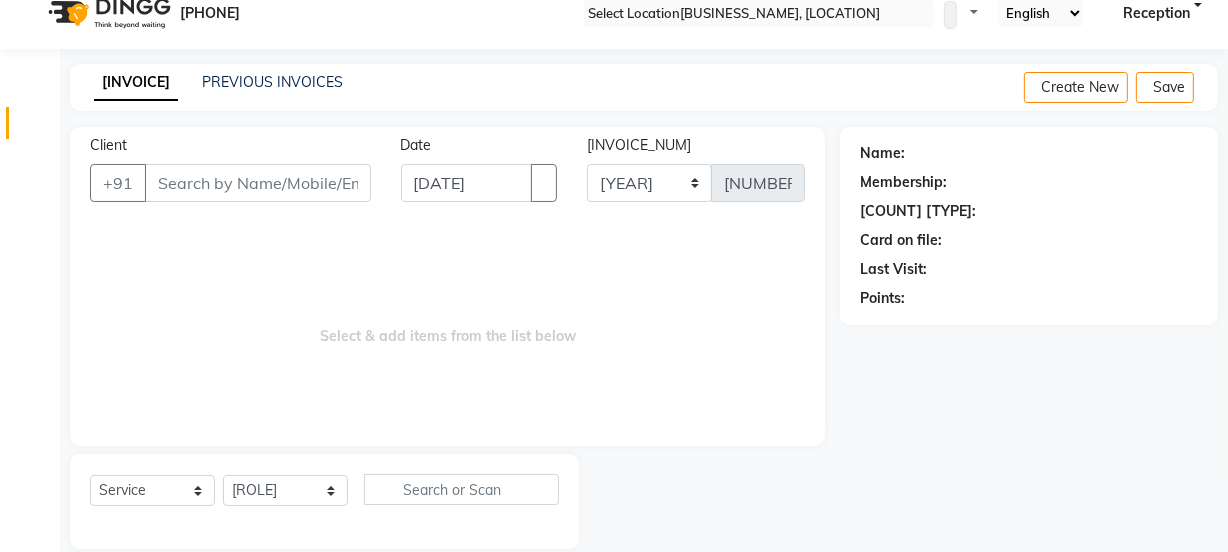 scroll, scrollTop: 0, scrollLeft: 0, axis: both 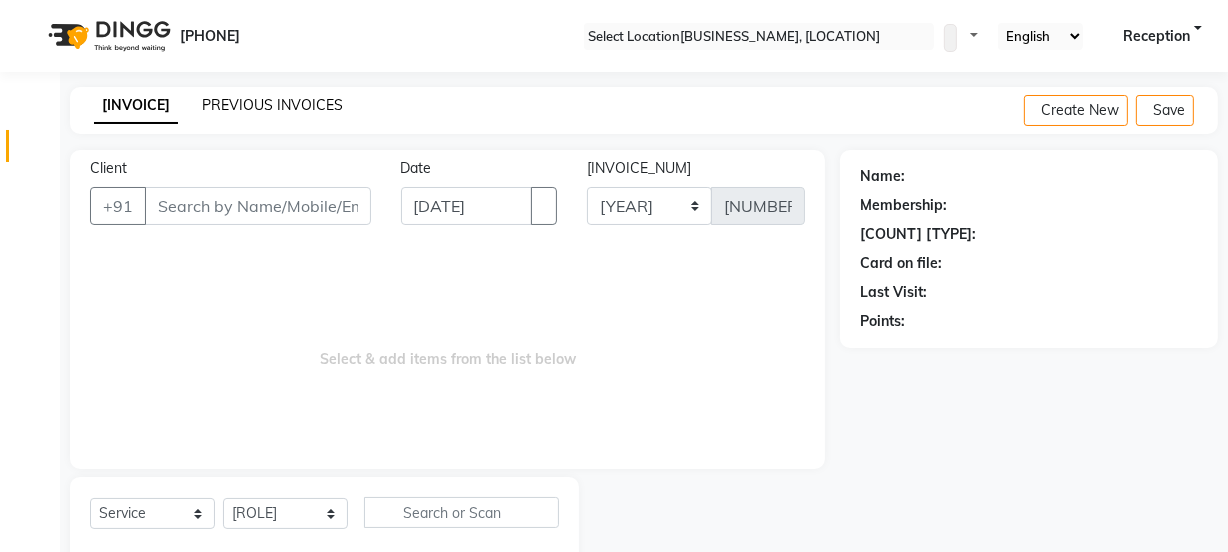 click on "PREVIOUS INVOICES" at bounding box center (272, 105) 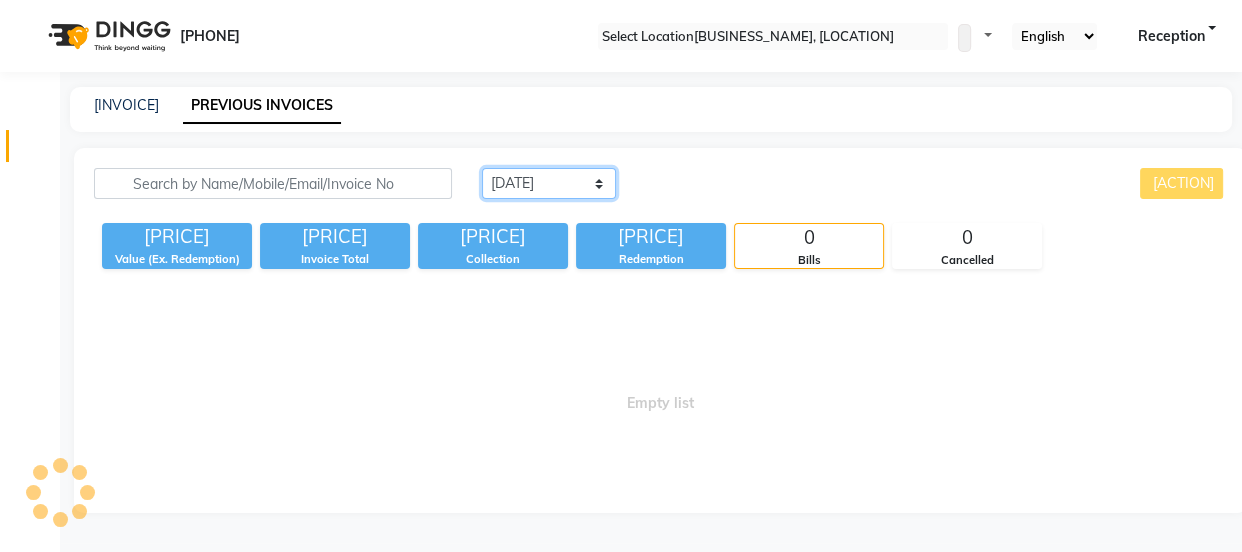 click on "Today Yesterday Custom Range" at bounding box center [549, 183] 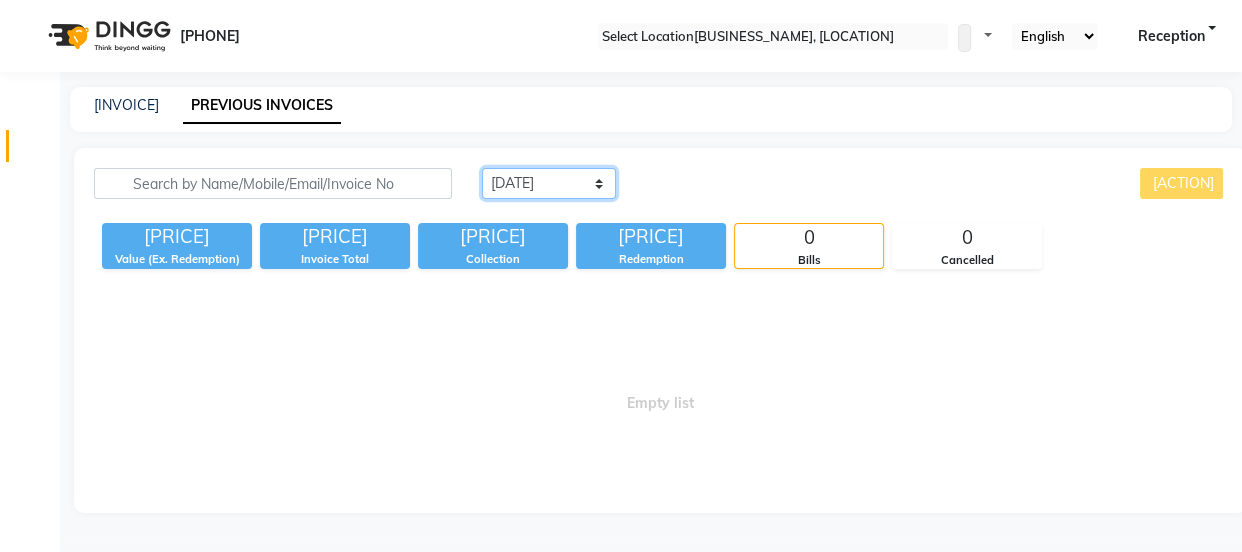 select on "yesterday" 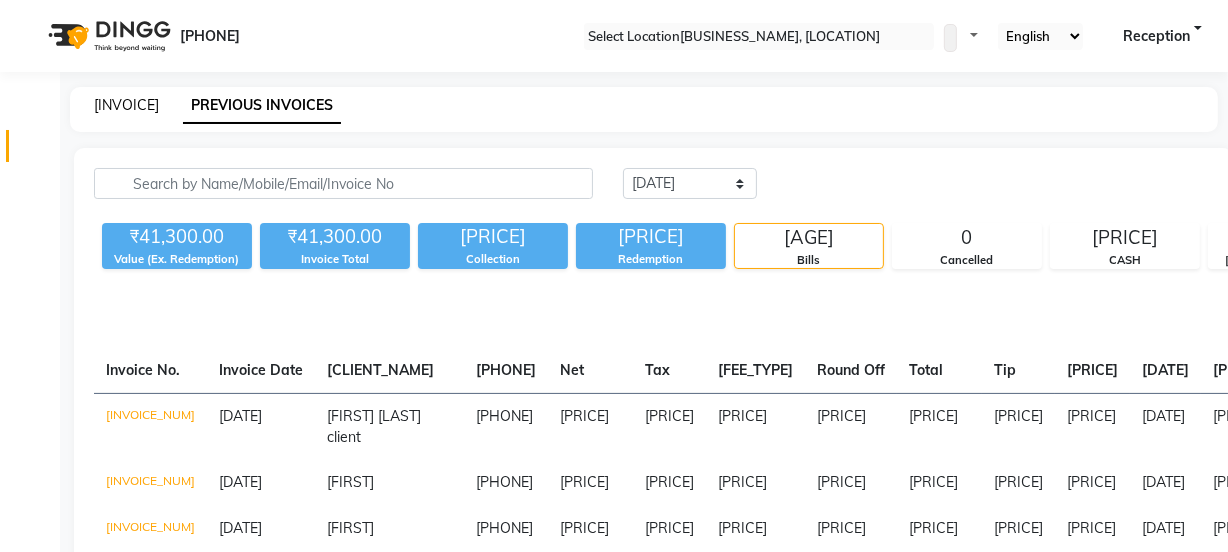 click on "INVOICE" at bounding box center [126, 105] 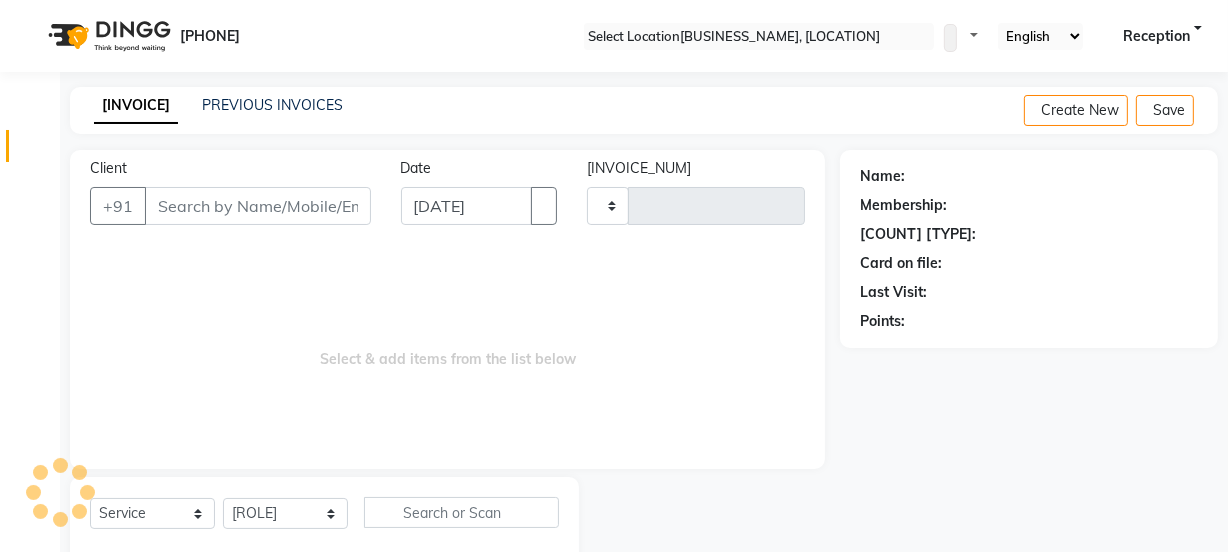 scroll, scrollTop: 50, scrollLeft: 0, axis: vertical 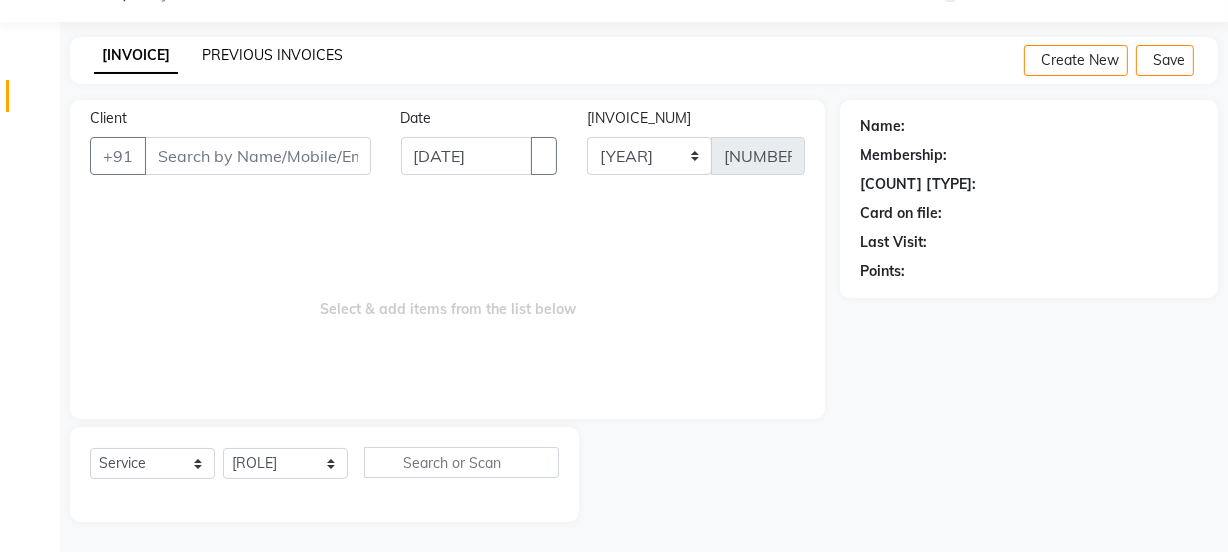 click on "PREVIOUS INVOICES" at bounding box center [272, 55] 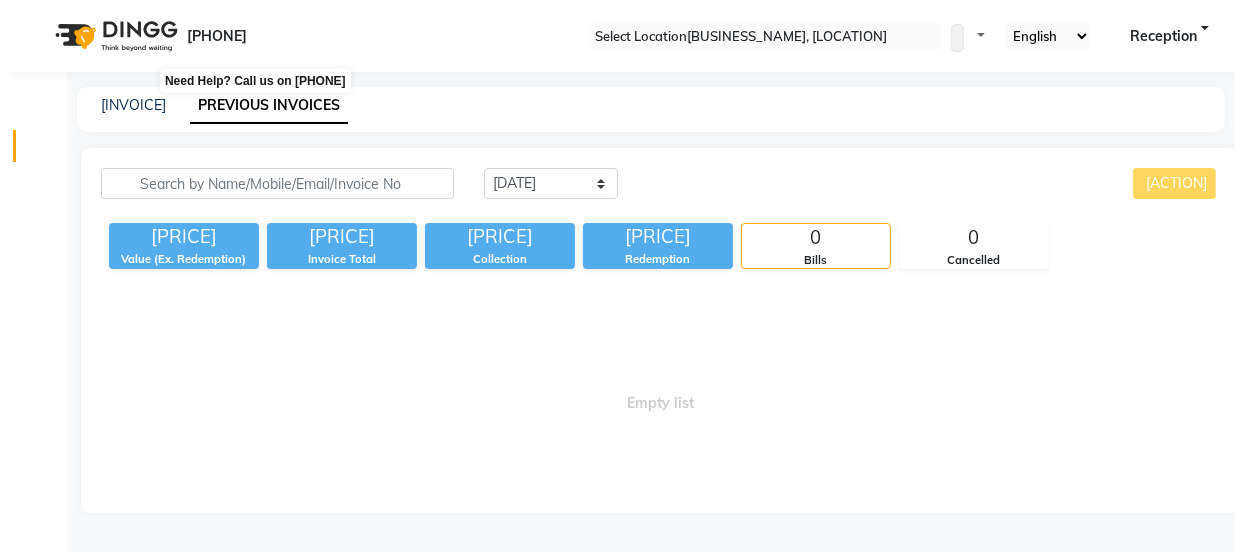 scroll, scrollTop: 0, scrollLeft: 0, axis: both 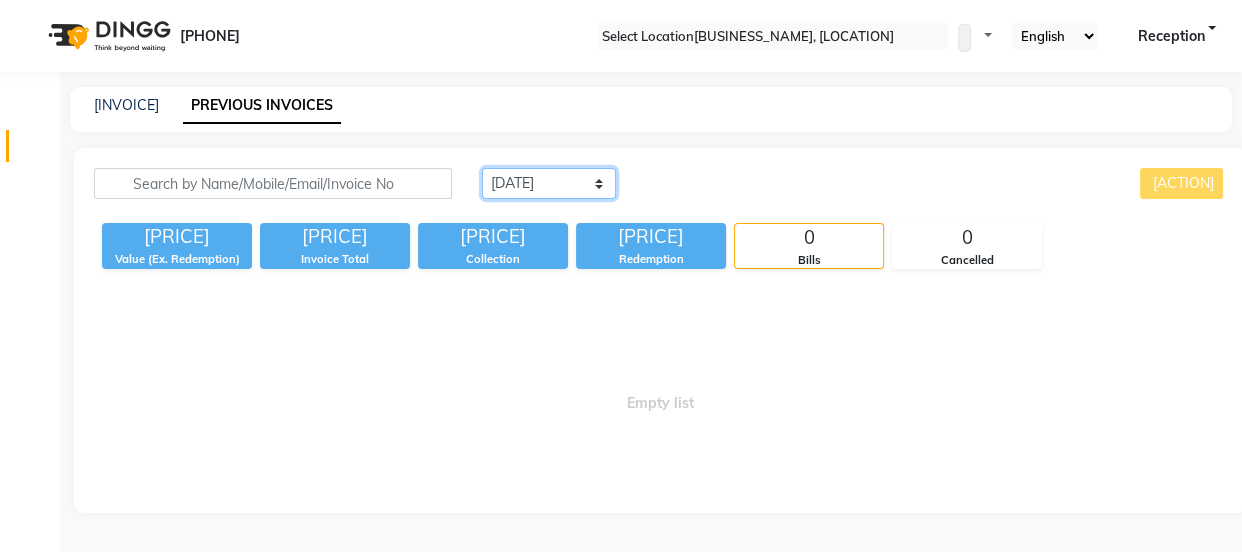 click on "Today Yesterday Custom Range" at bounding box center (549, 183) 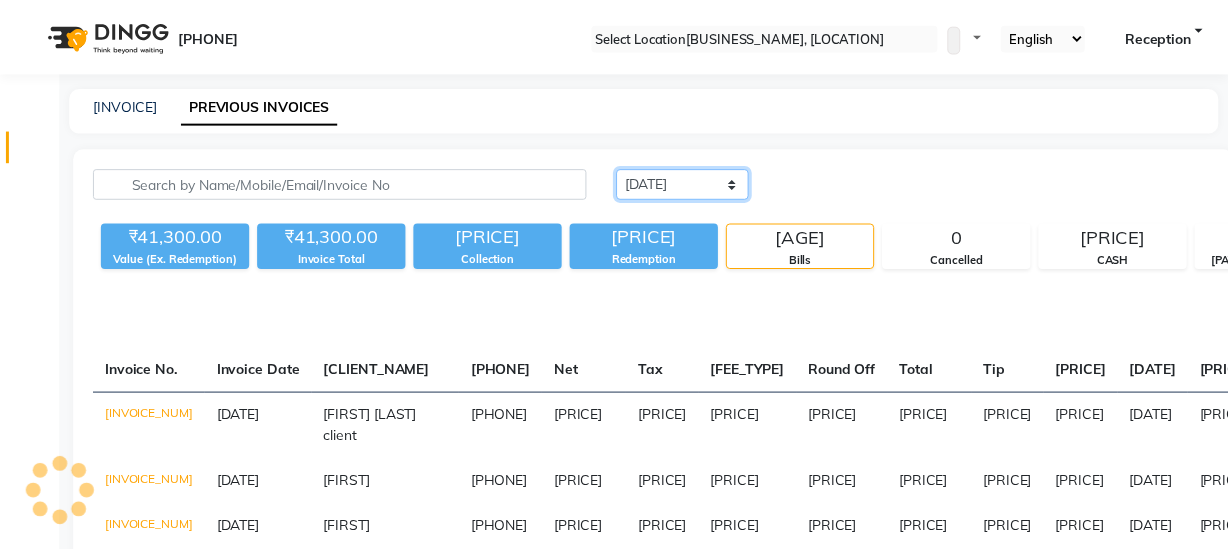 scroll, scrollTop: 1181, scrollLeft: 0, axis: vertical 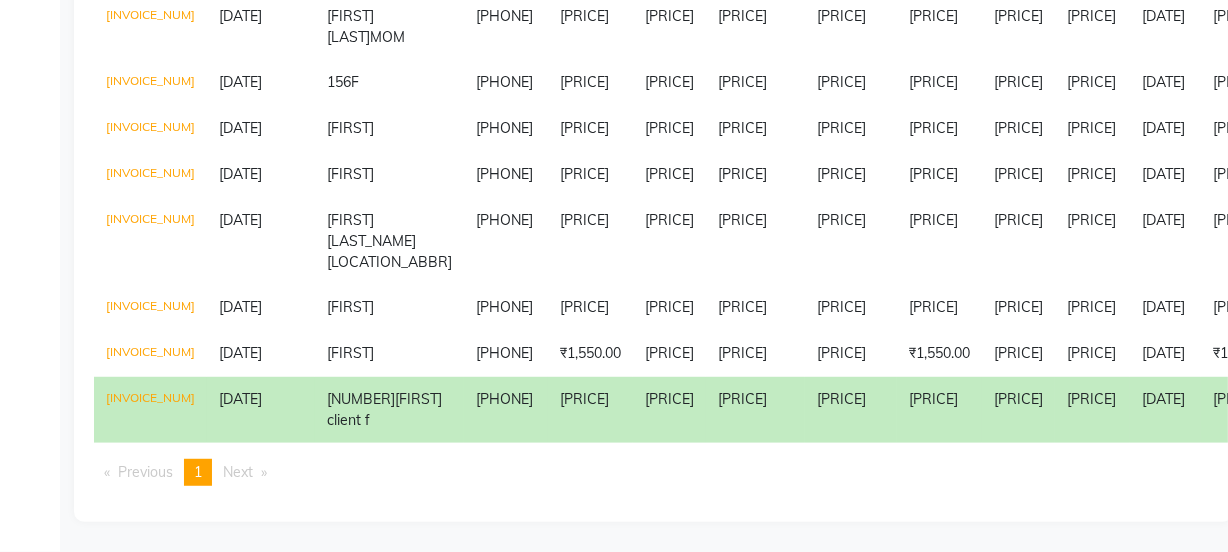 click on "9871414331" at bounding box center [506, 410] 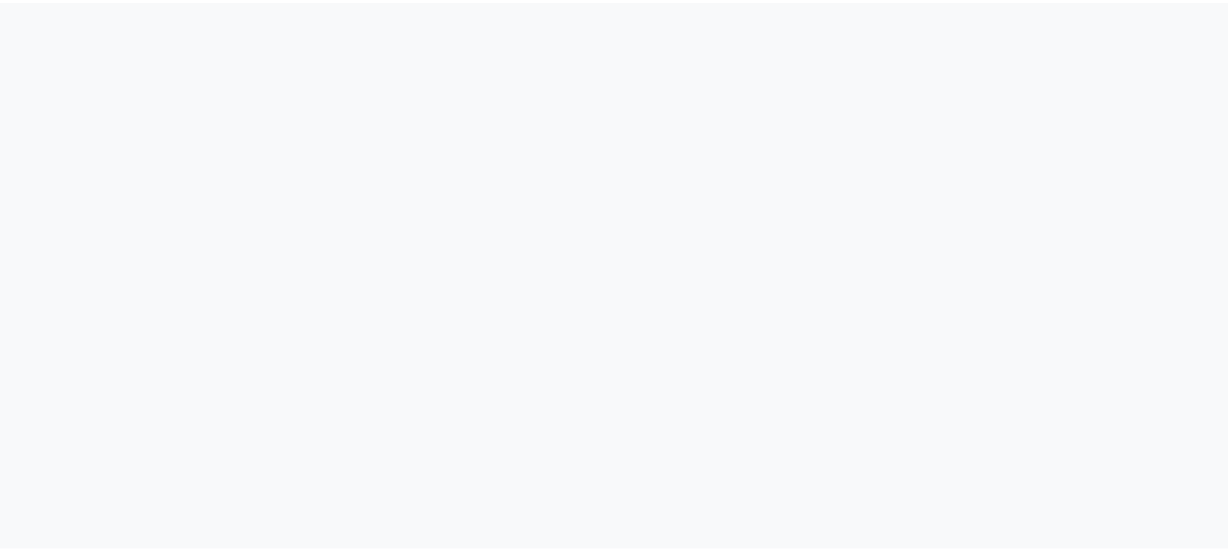 scroll, scrollTop: 0, scrollLeft: 0, axis: both 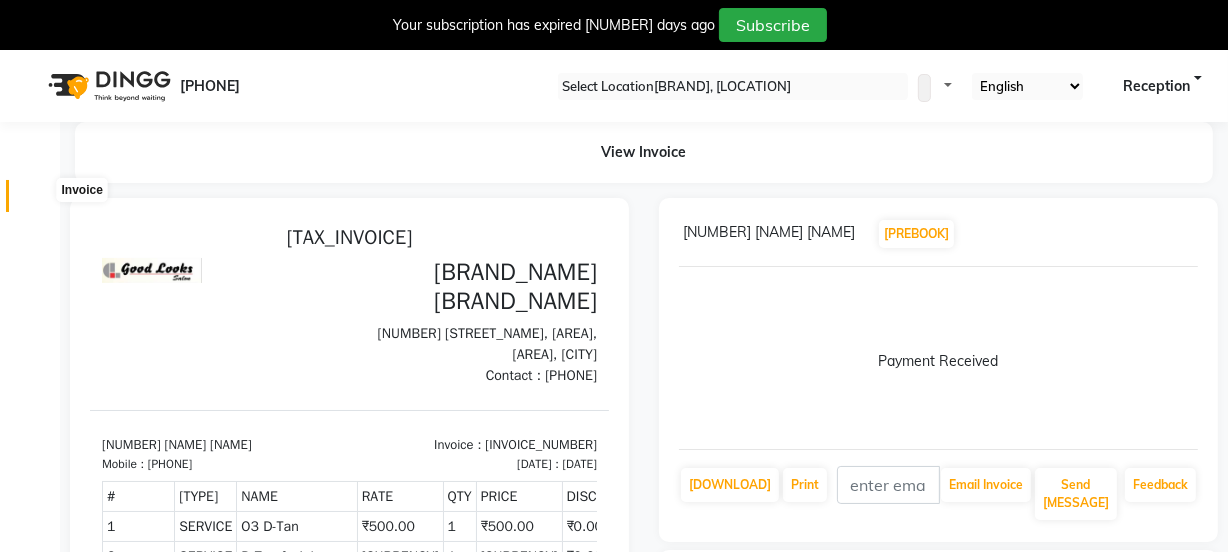 click at bounding box center [37, 201] 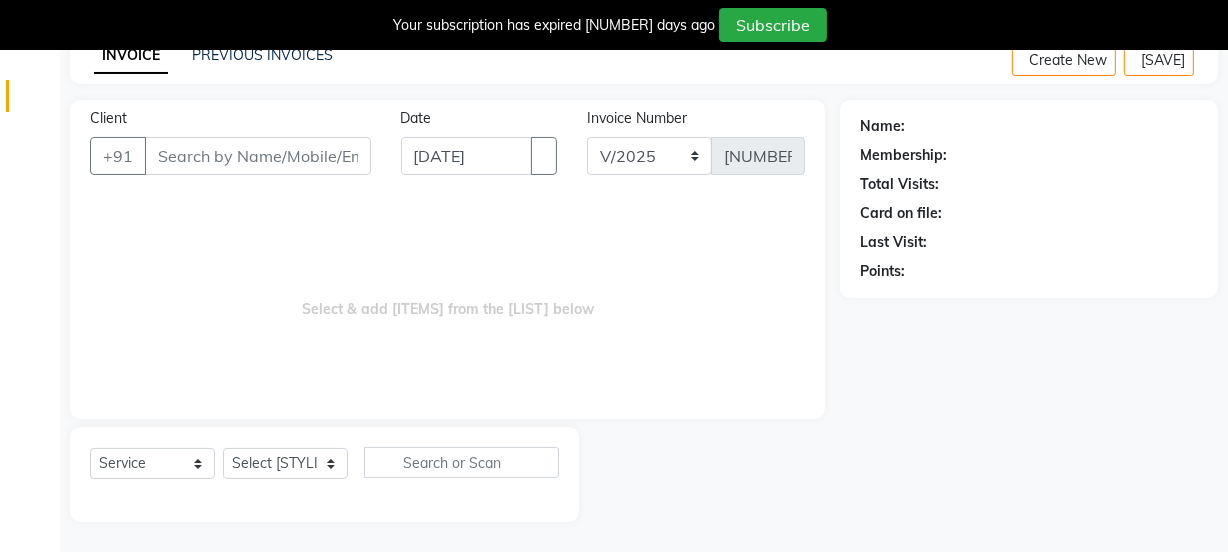 scroll, scrollTop: 0, scrollLeft: 0, axis: both 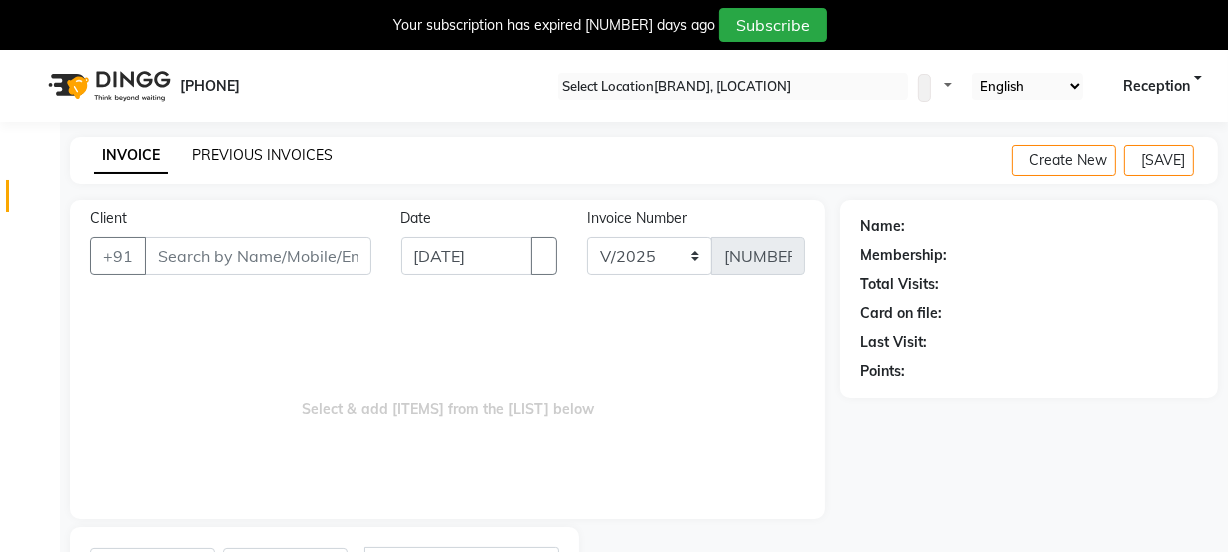 click on "PREVIOUS INVOICES" at bounding box center (262, 155) 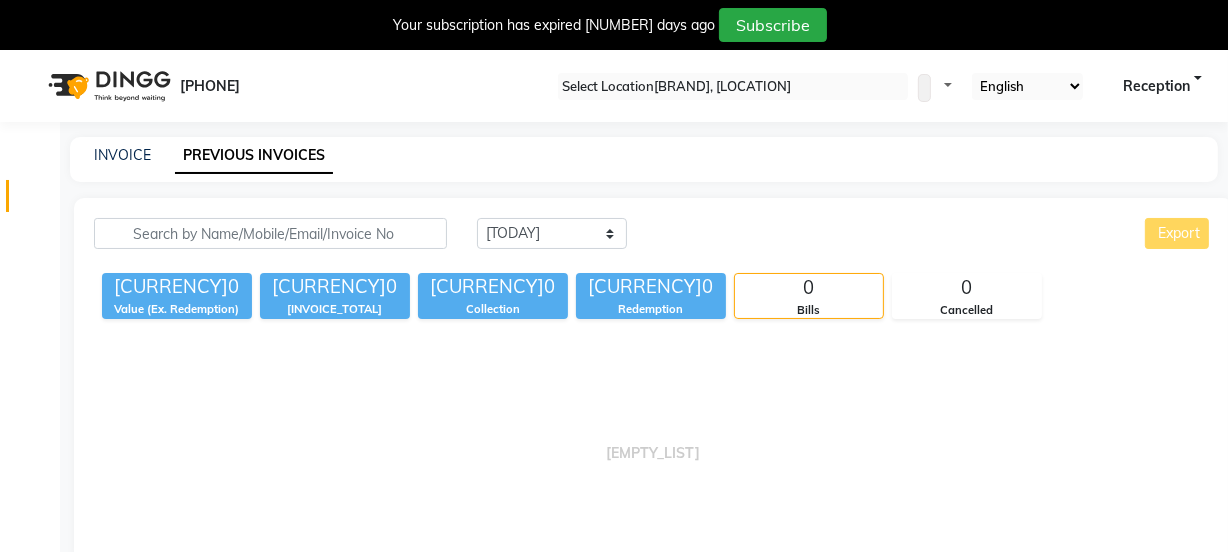 click on "INVOICE PREVIOUS INVOICES" at bounding box center (632, 155) 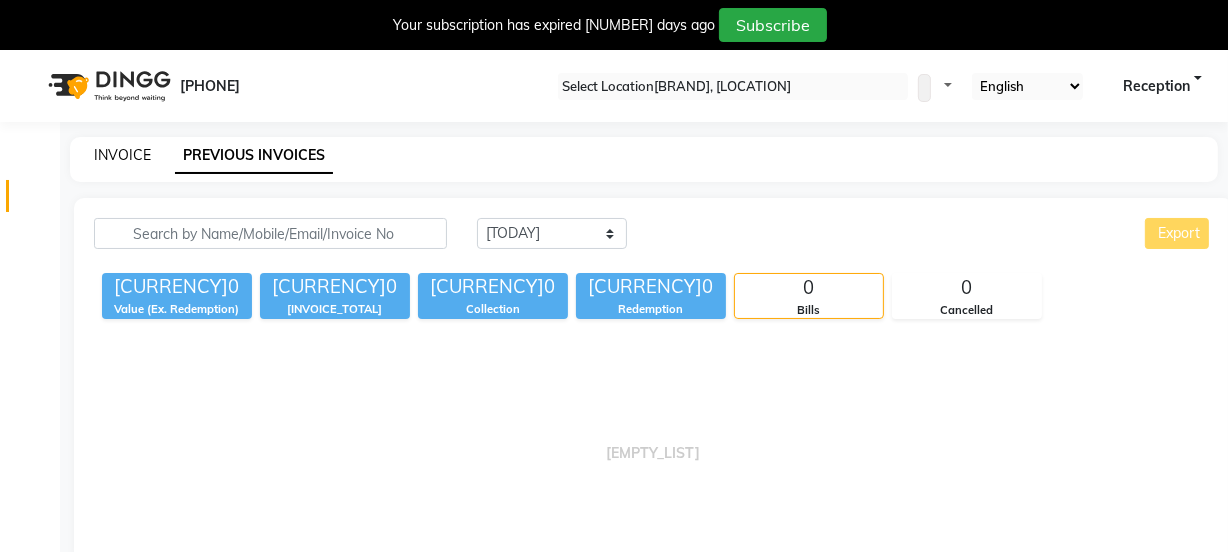 click on "INVOICE" at bounding box center [122, 155] 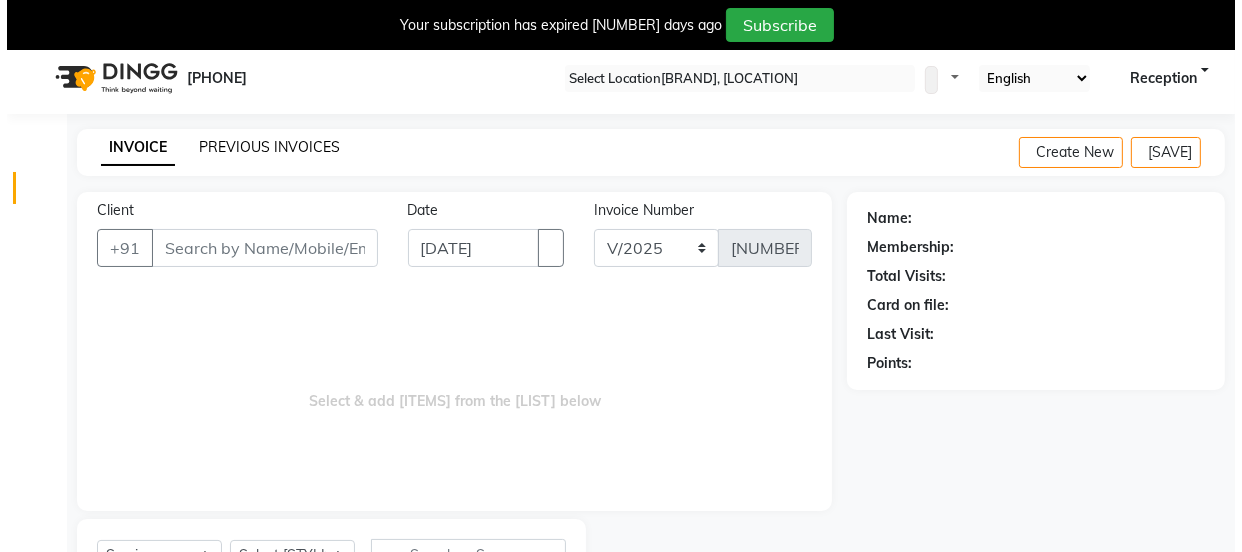 scroll, scrollTop: 0, scrollLeft: 0, axis: both 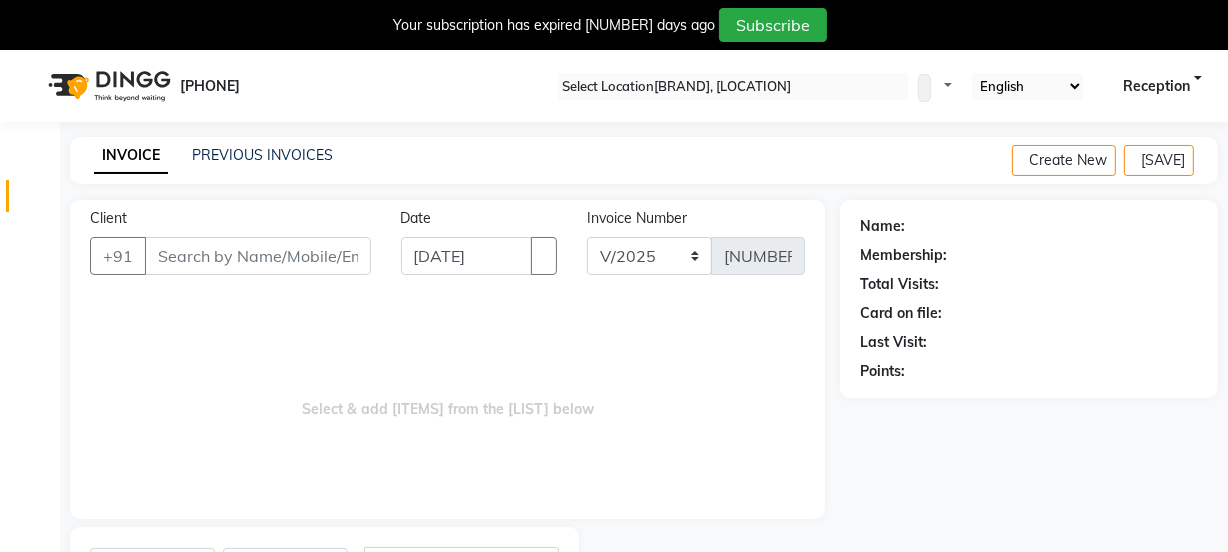 click at bounding box center (1212, 8) 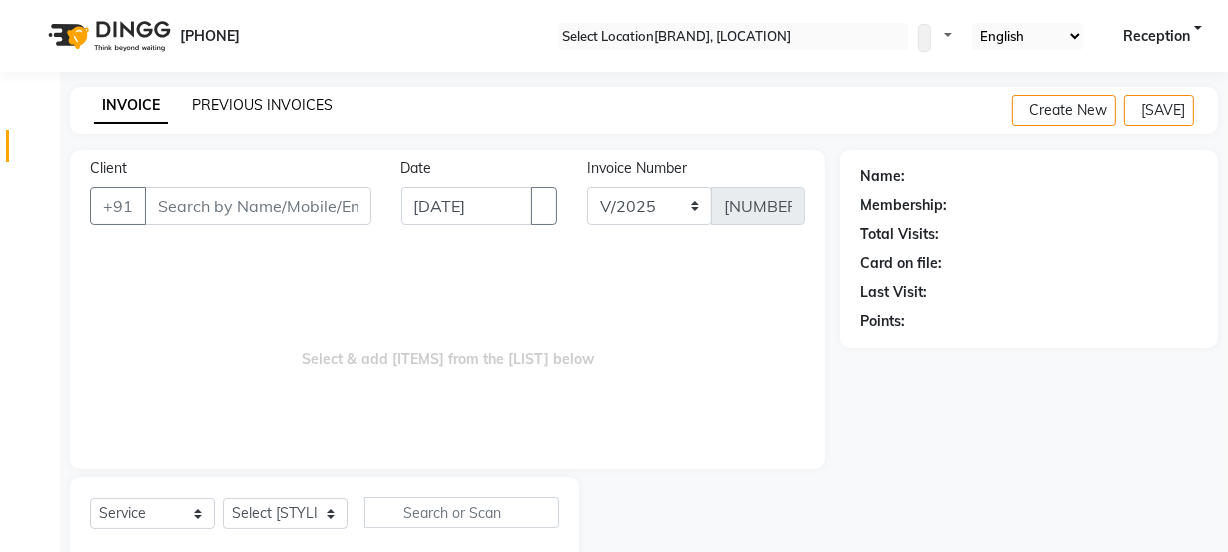 click on "PREVIOUS INVOICES" at bounding box center (262, 105) 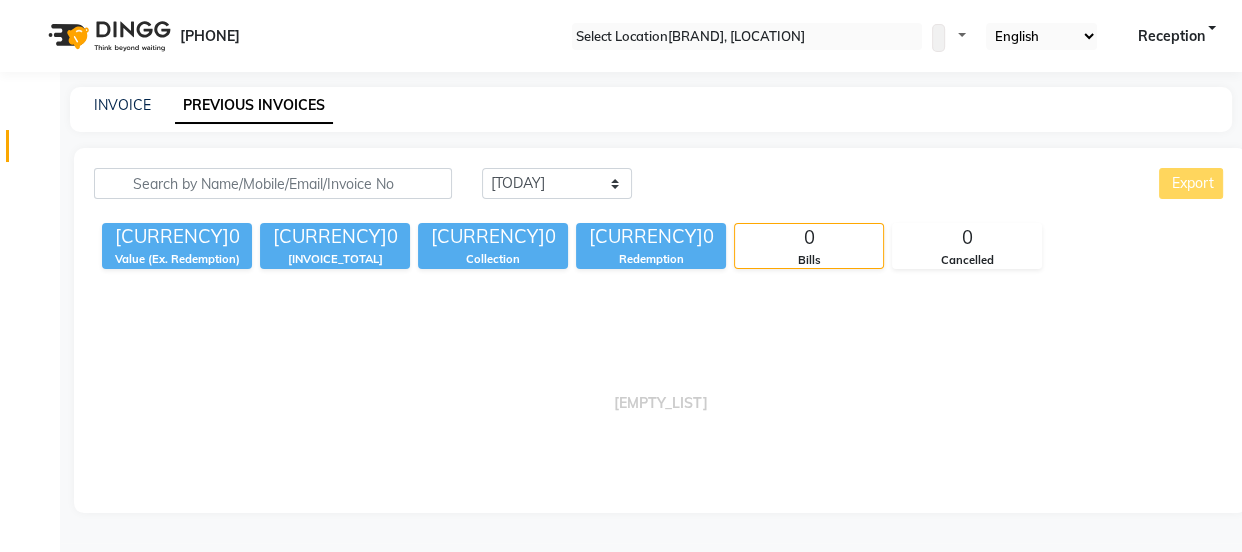 click on "INVOICE PREVIOUS INVOICES" at bounding box center [651, 109] 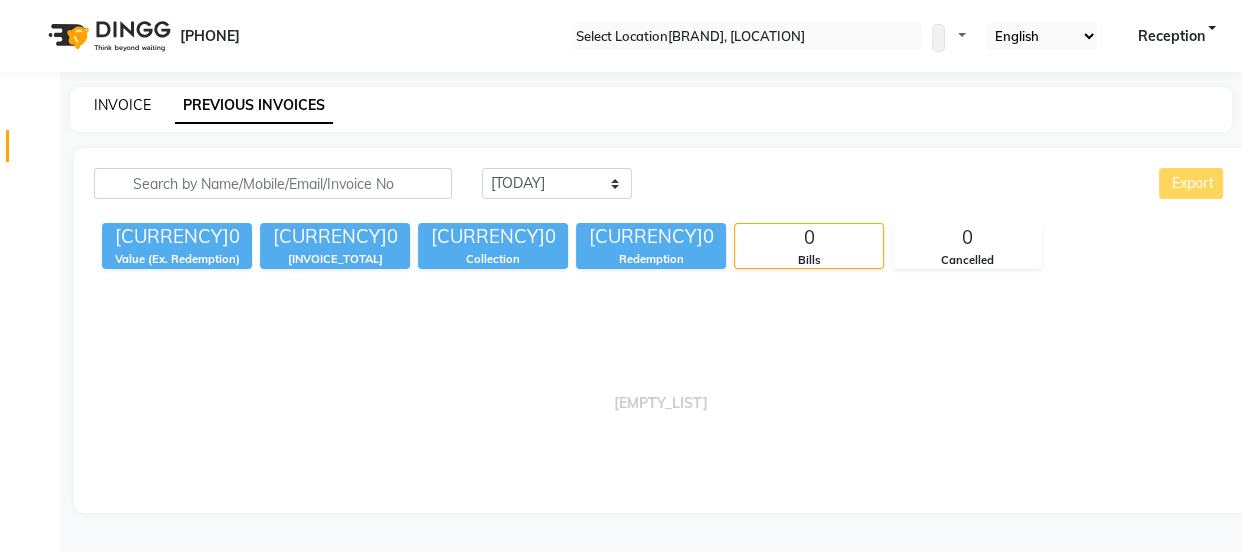 click on "INVOICE" at bounding box center (122, 105) 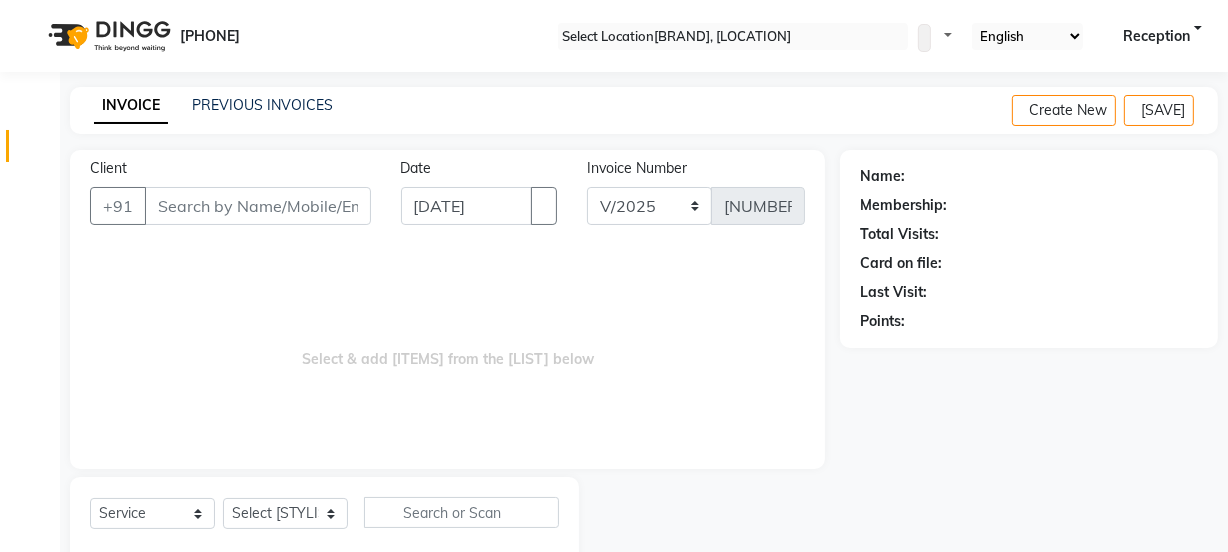 scroll, scrollTop: 0, scrollLeft: 0, axis: both 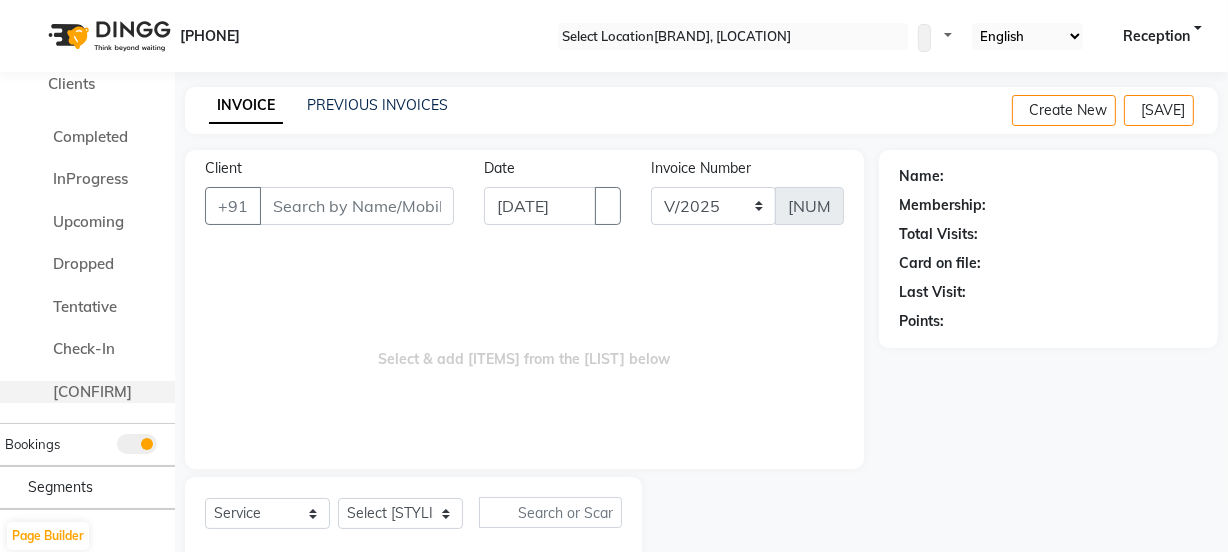 click on "[CONFIRM]" at bounding box center [90, 136] 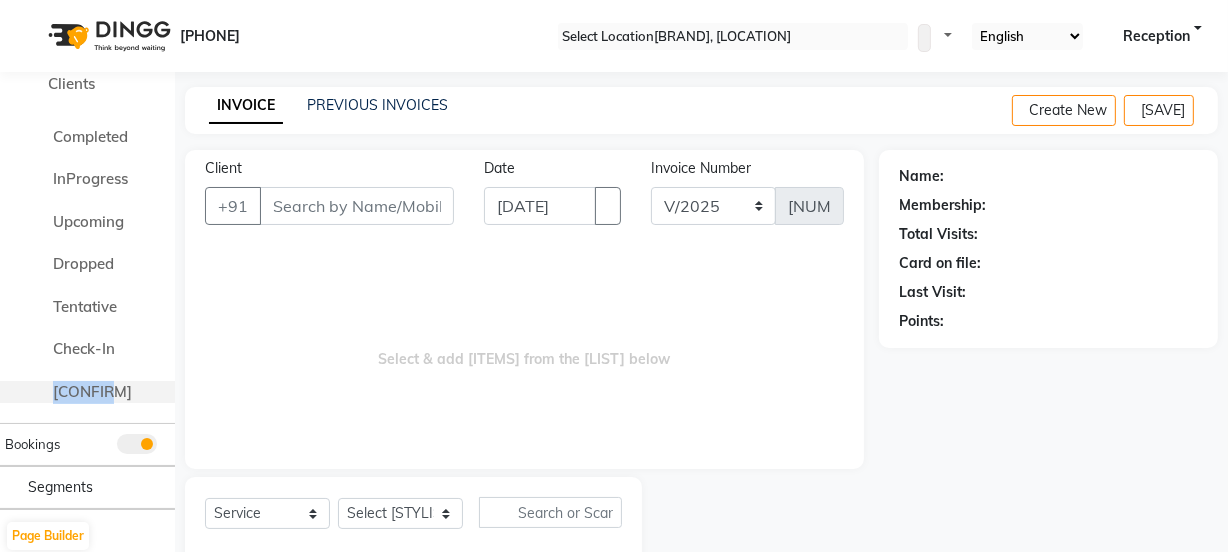 click on "[CONFIRM]" at bounding box center [90, 136] 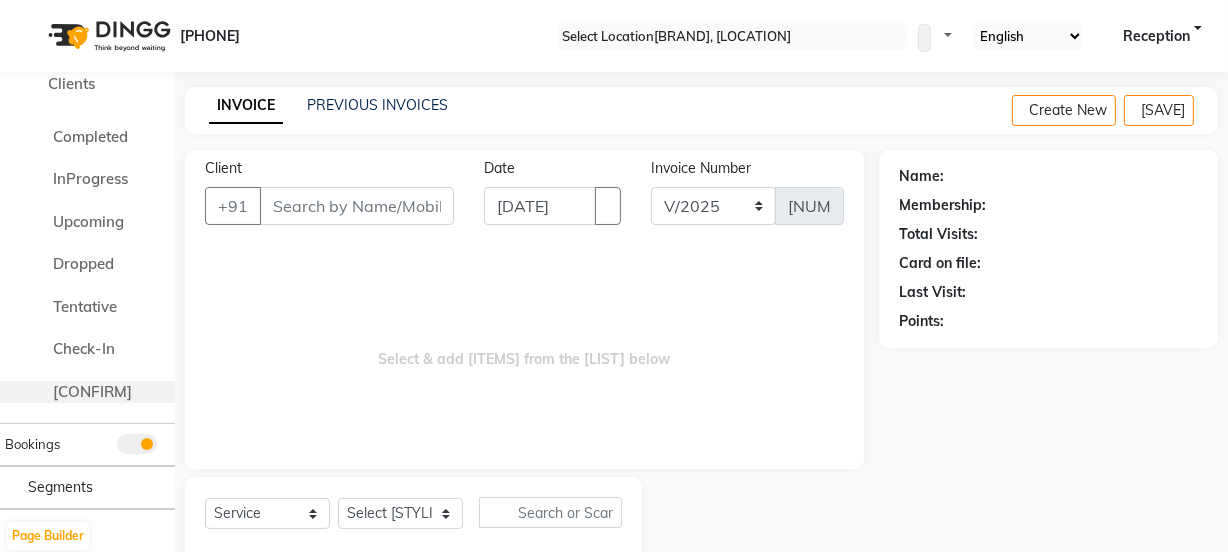 click at bounding box center (30, 184) 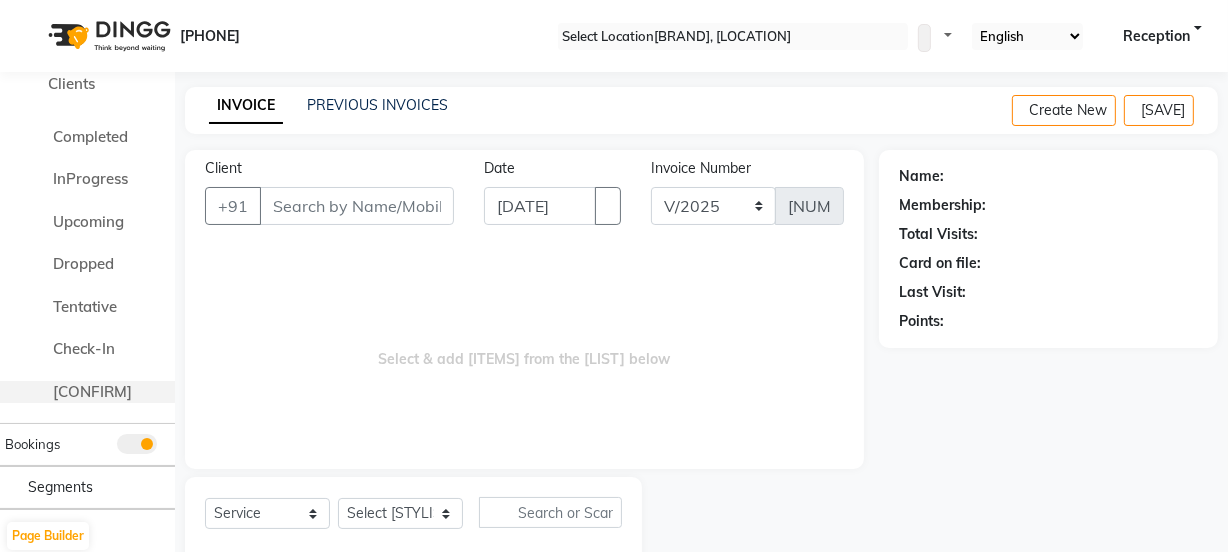 click on "Select & add [ITEMS] from the [LIST] below" at bounding box center (524, 349) 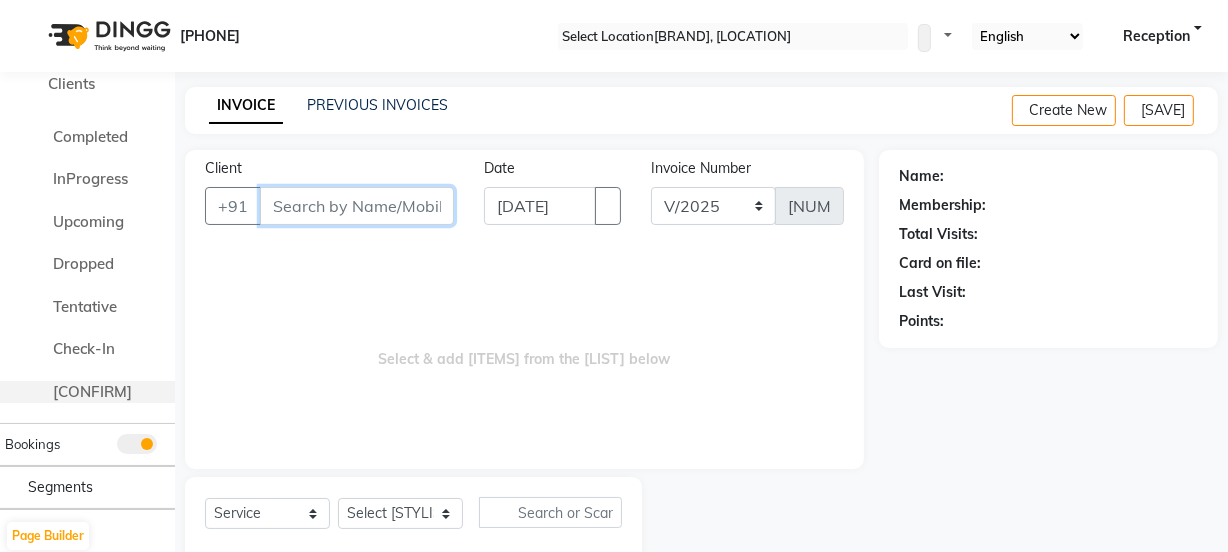 click on "Client" at bounding box center (357, 206) 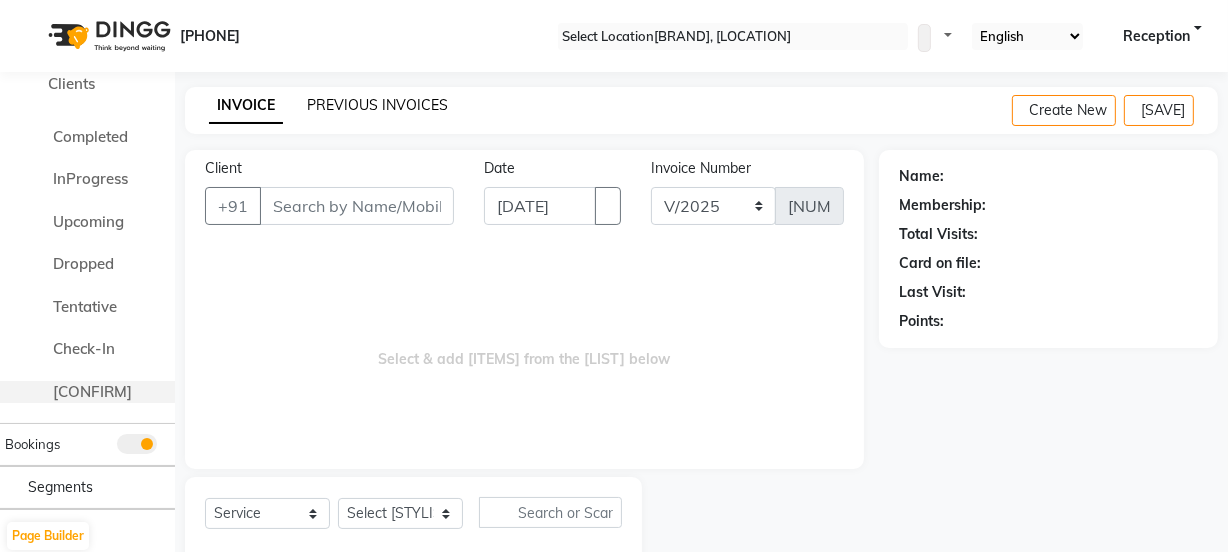 drag, startPoint x: 350, startPoint y: 88, endPoint x: 350, endPoint y: 104, distance: 16 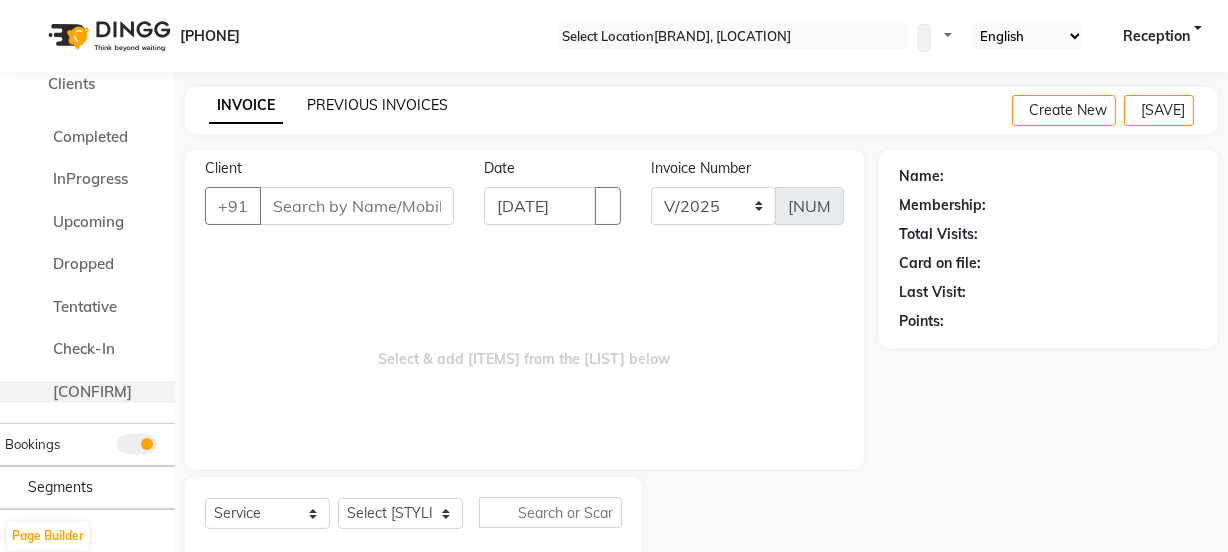 click on "INVOICE PREVIOUS INVOICES Create New Save" at bounding box center (701, 110) 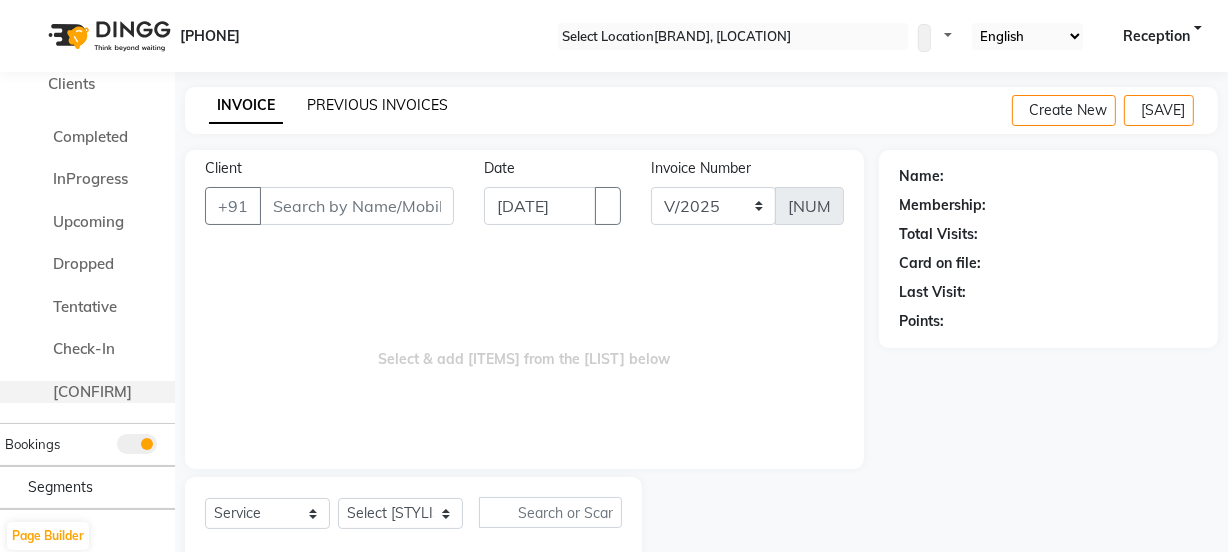 click on "PREVIOUS INVOICES" at bounding box center (377, 105) 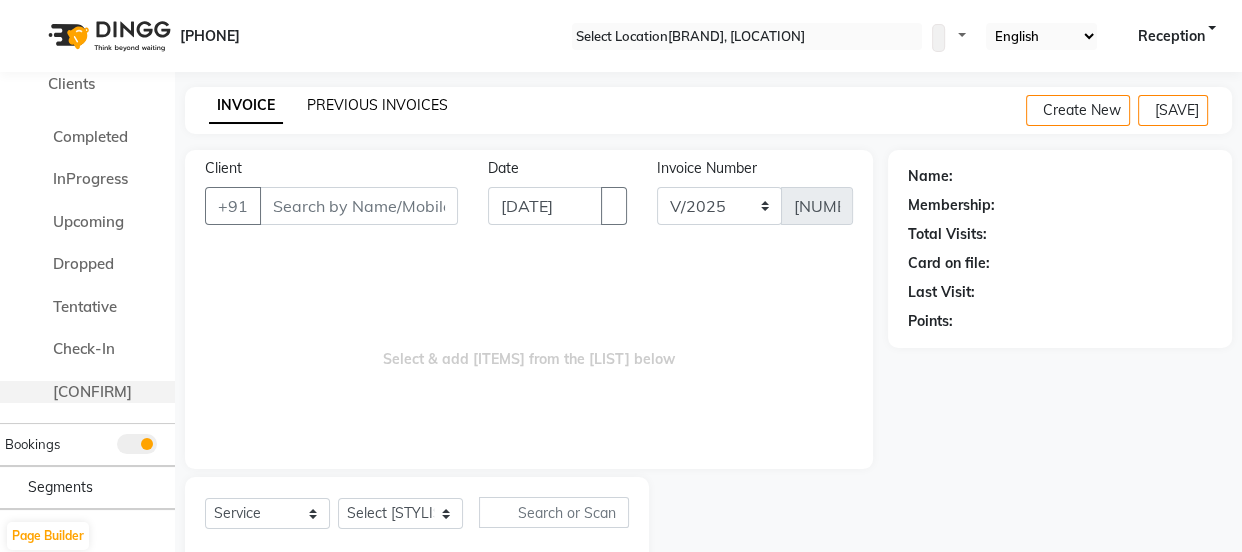 scroll, scrollTop: 0, scrollLeft: 0, axis: both 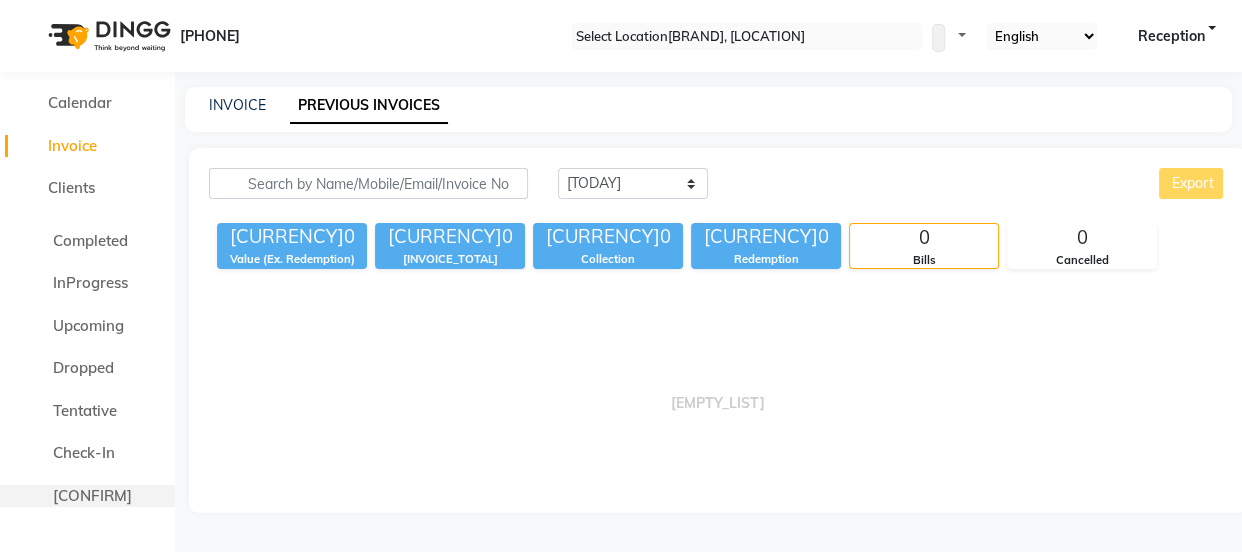 click on "INVOICE PREVIOUS INVOICES" at bounding box center (708, 109) 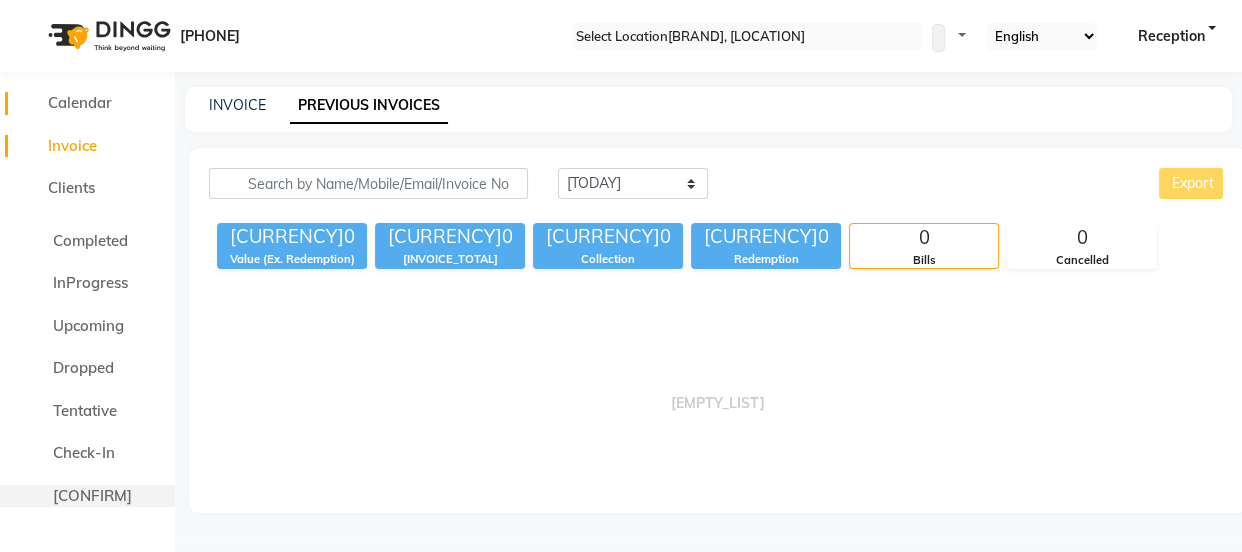 click on "Calendar" at bounding box center [87, 103] 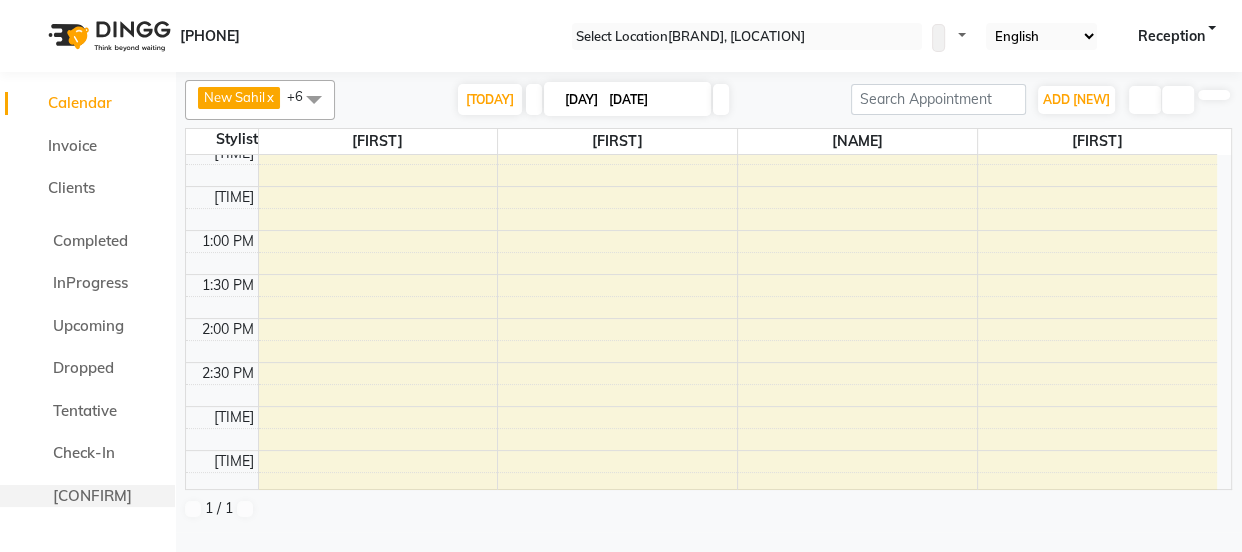 scroll, scrollTop: 804, scrollLeft: 0, axis: vertical 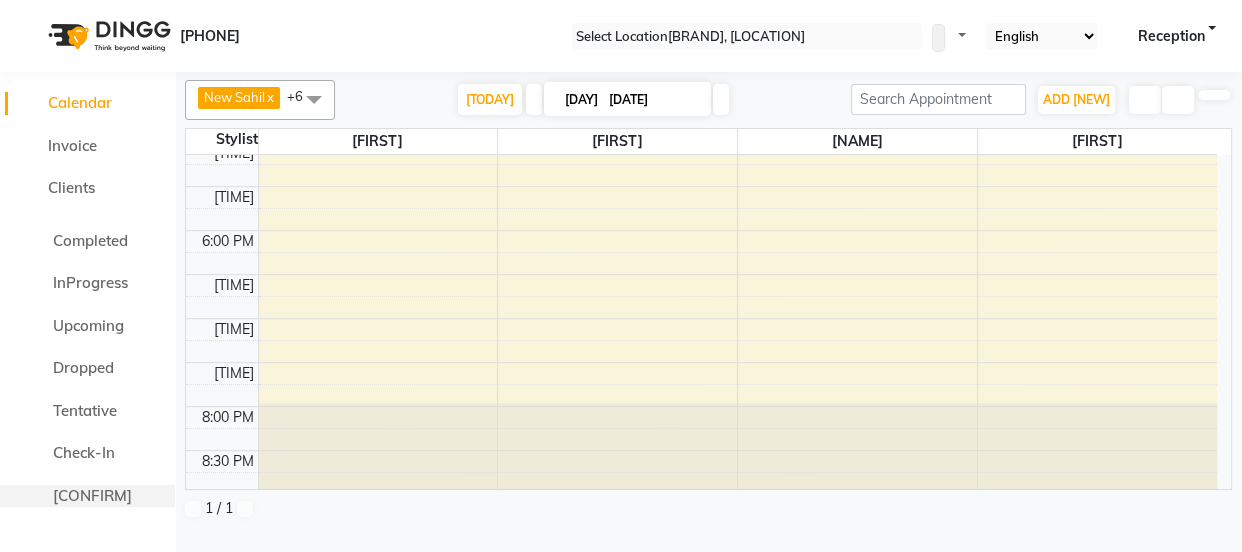 click on "Today Tue [DATE]" at bounding box center [593, 100] 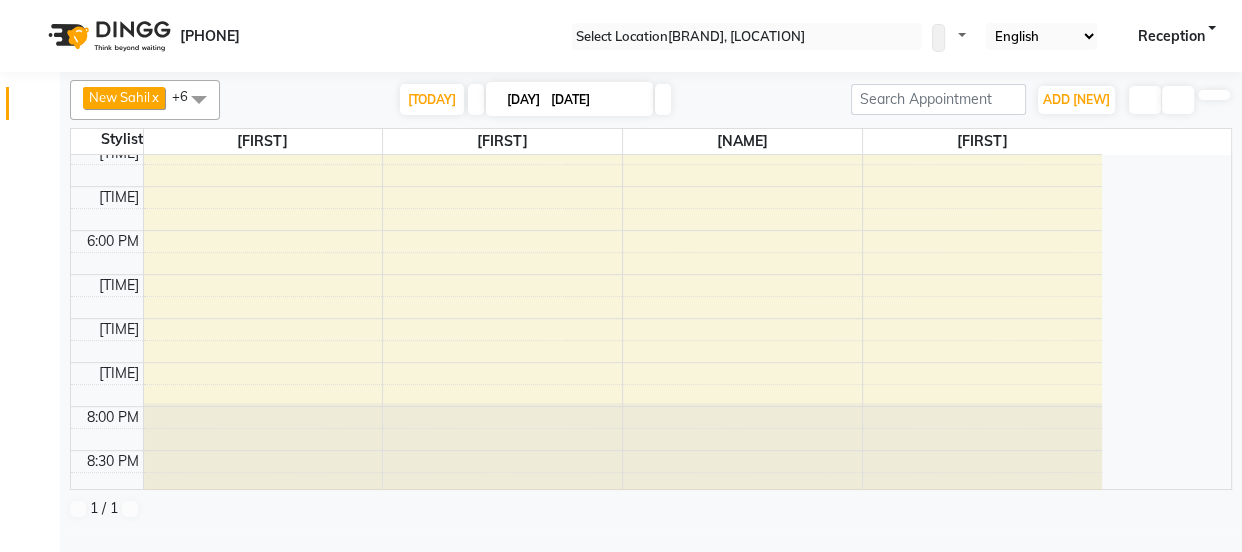 click on "New Sahil" at bounding box center (119, 97) 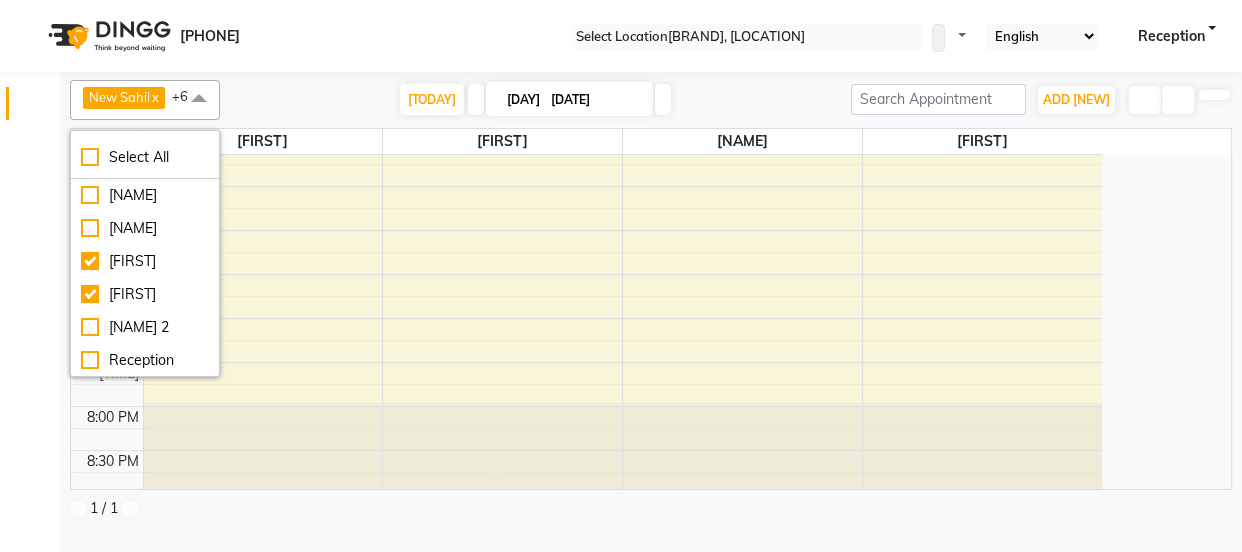 scroll, scrollTop: 165, scrollLeft: 0, axis: vertical 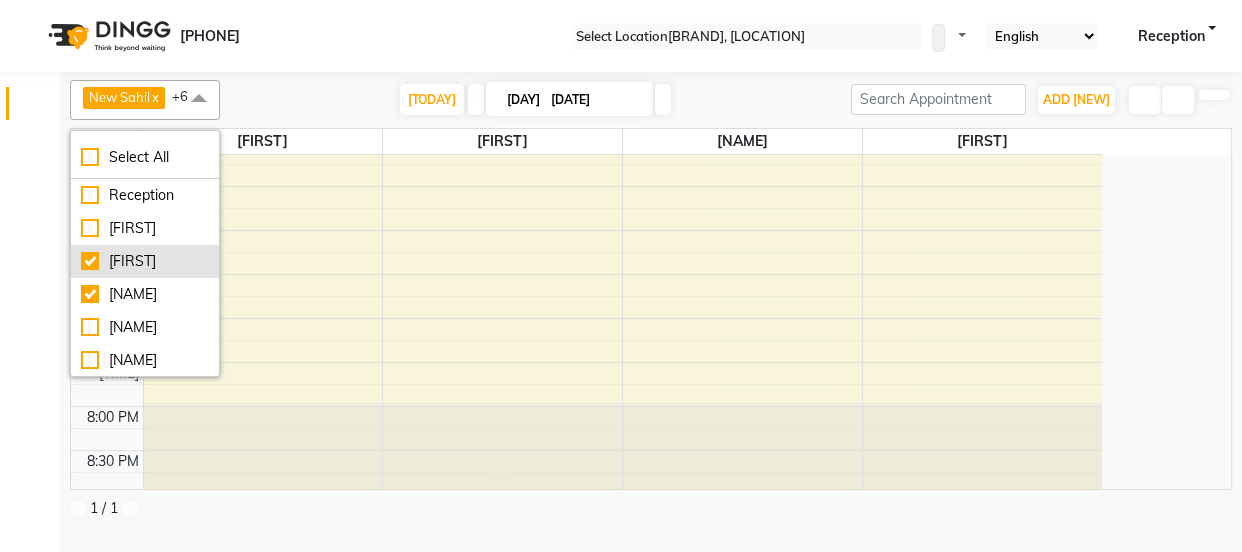 click on "[FIRST]" at bounding box center (145, 261) 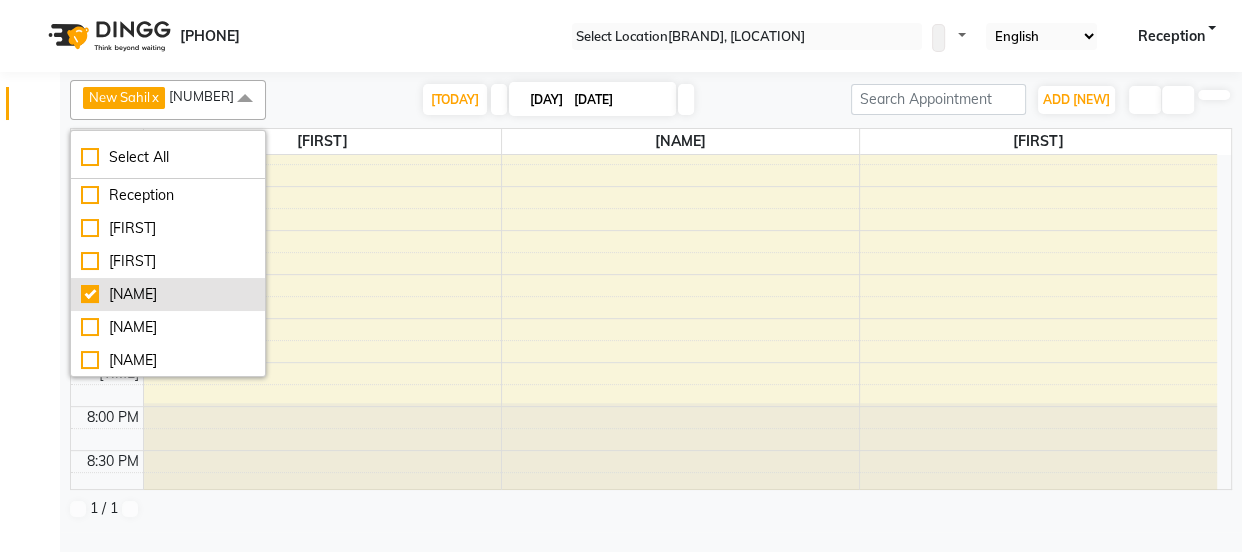 click on "[NAME]" at bounding box center [168, 30] 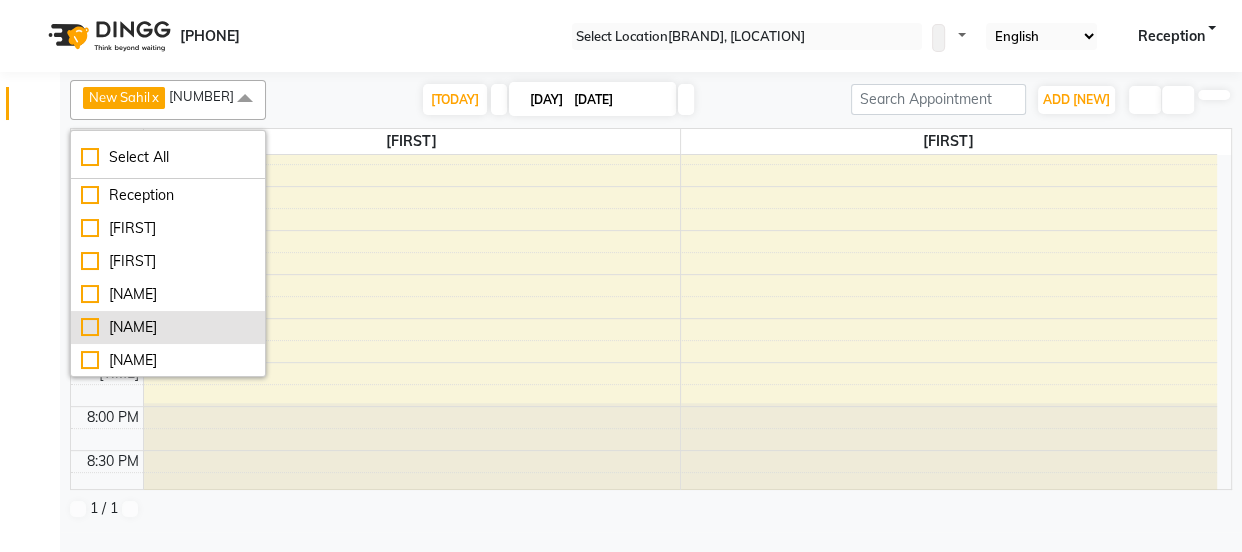 click on "[NAME]" at bounding box center (168, 30) 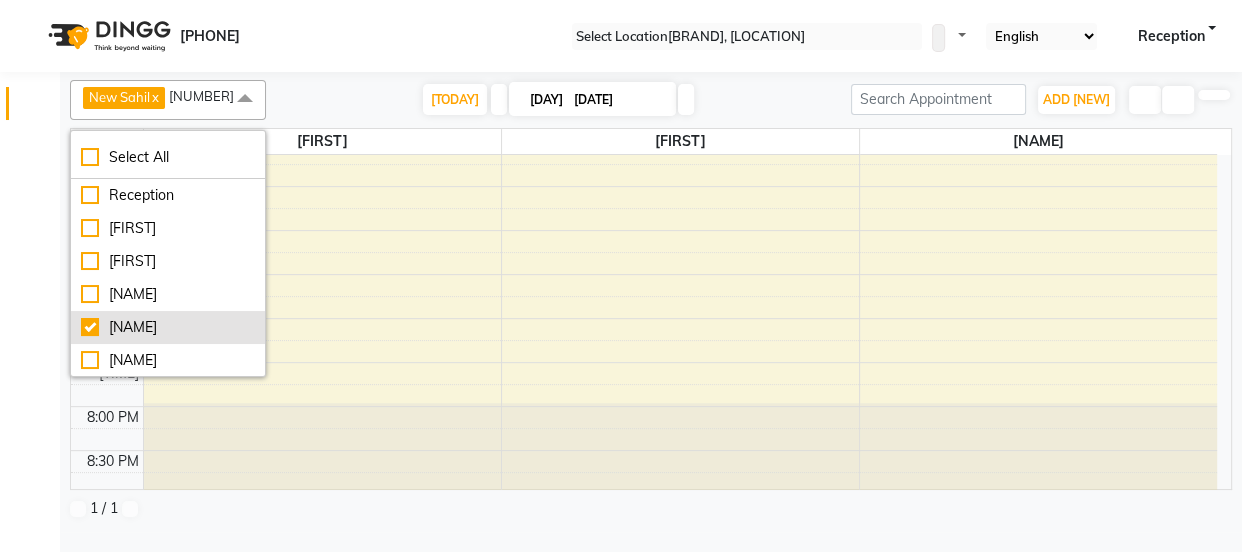 scroll, scrollTop: 0, scrollLeft: 0, axis: both 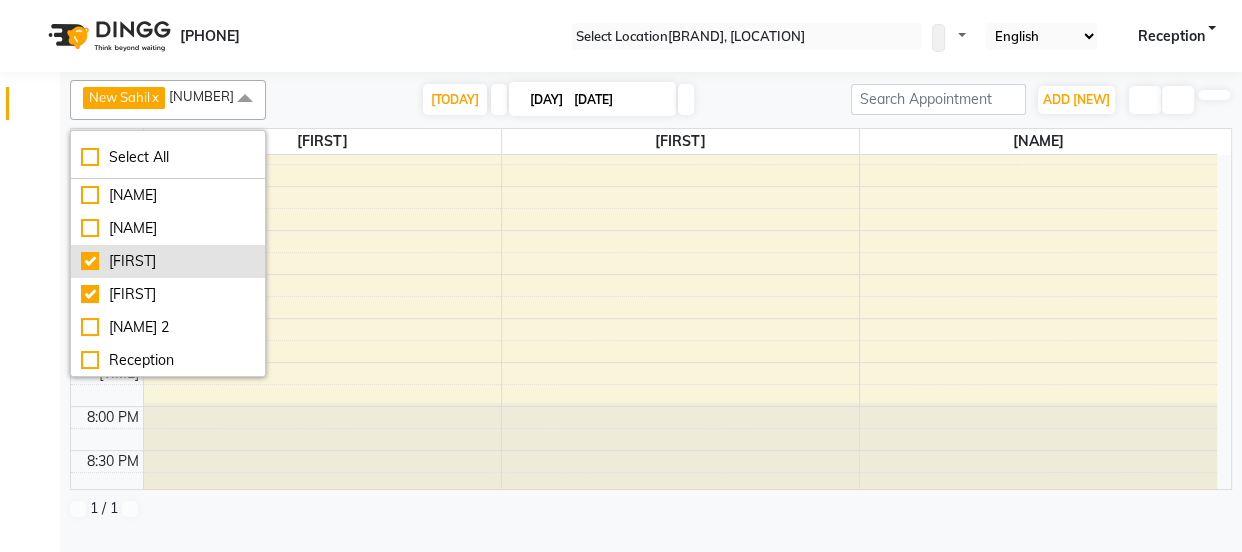 click on "[FIRST]" at bounding box center [168, 195] 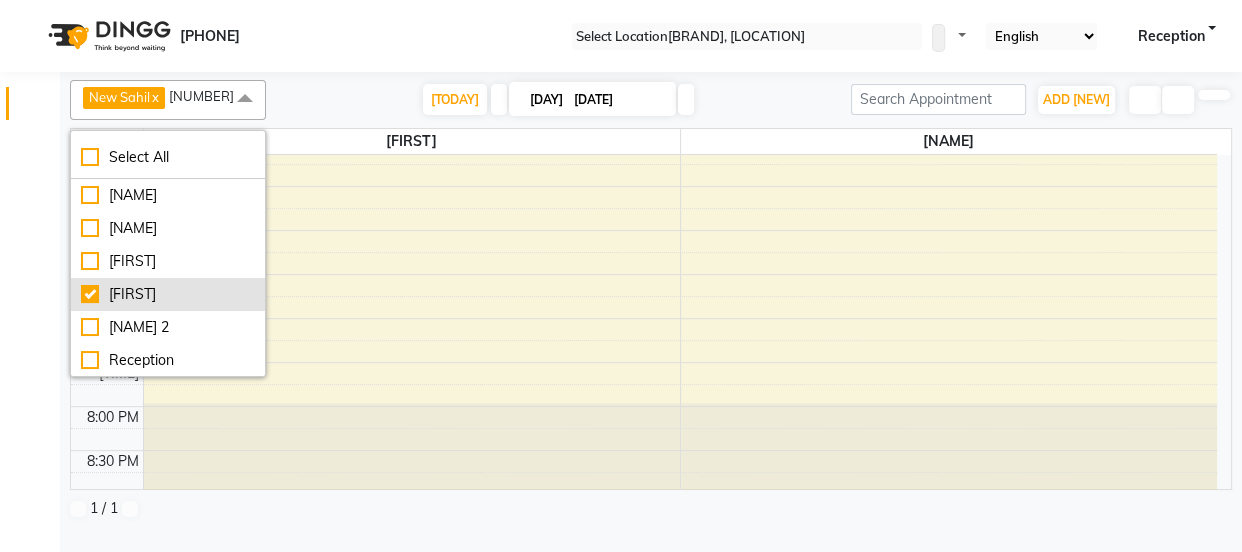 scroll, scrollTop: 165, scrollLeft: 0, axis: vertical 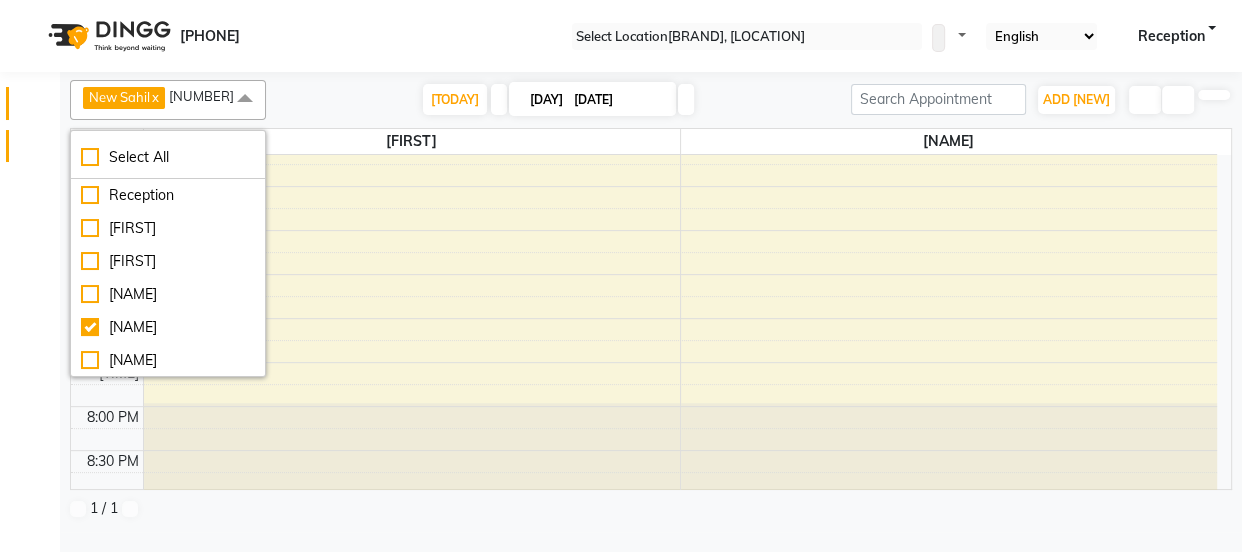 click on "Invoice" at bounding box center [30, 146] 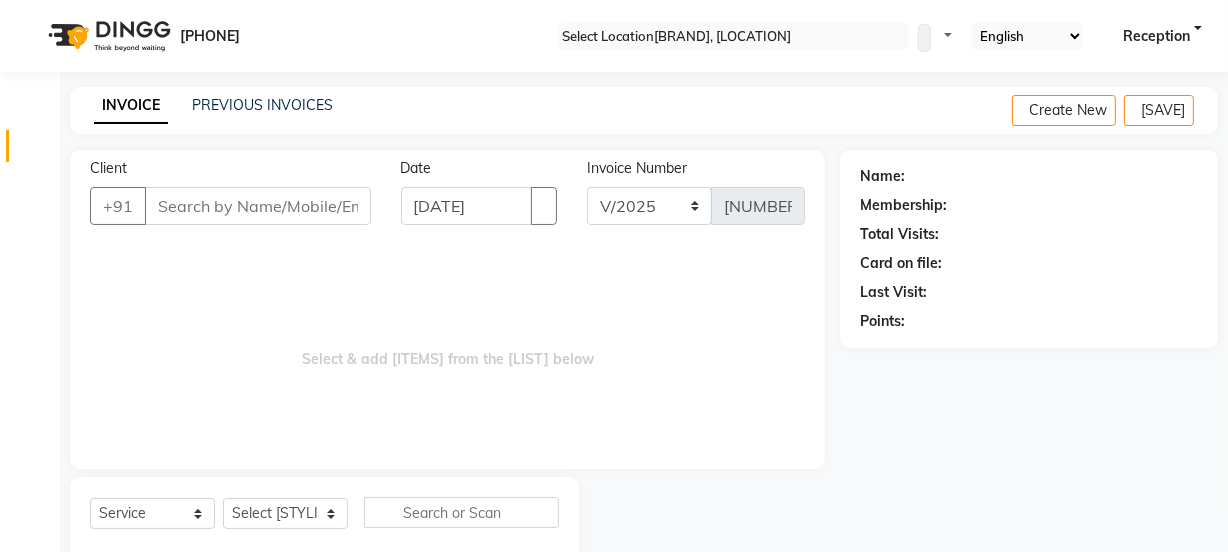 click on "Client" at bounding box center (258, 206) 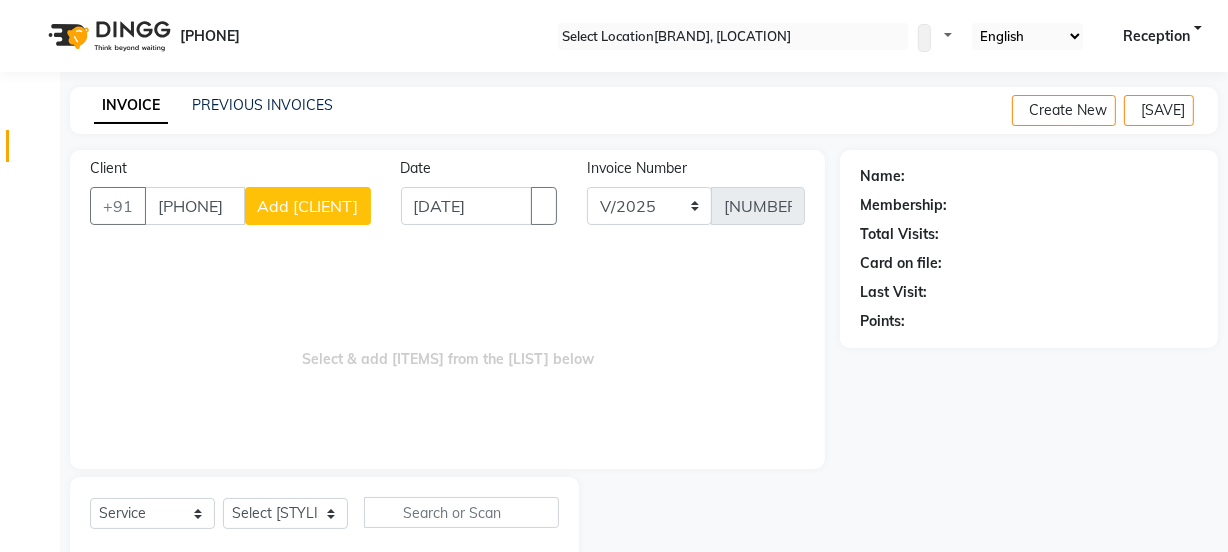 type on "[PHONE]" 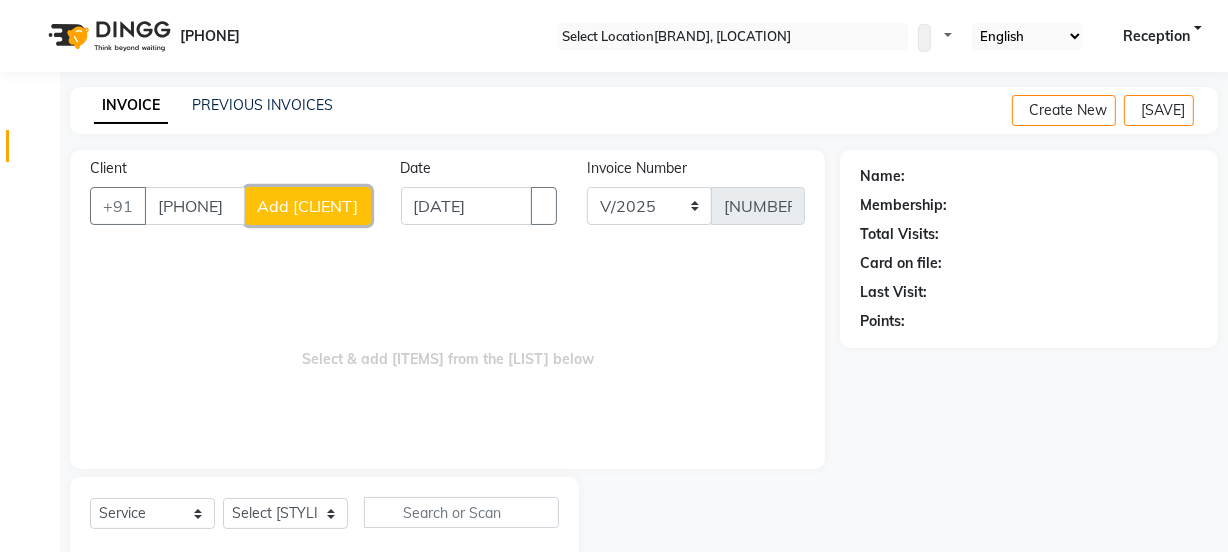 click on "Add [CLIENT]" at bounding box center (308, 206) 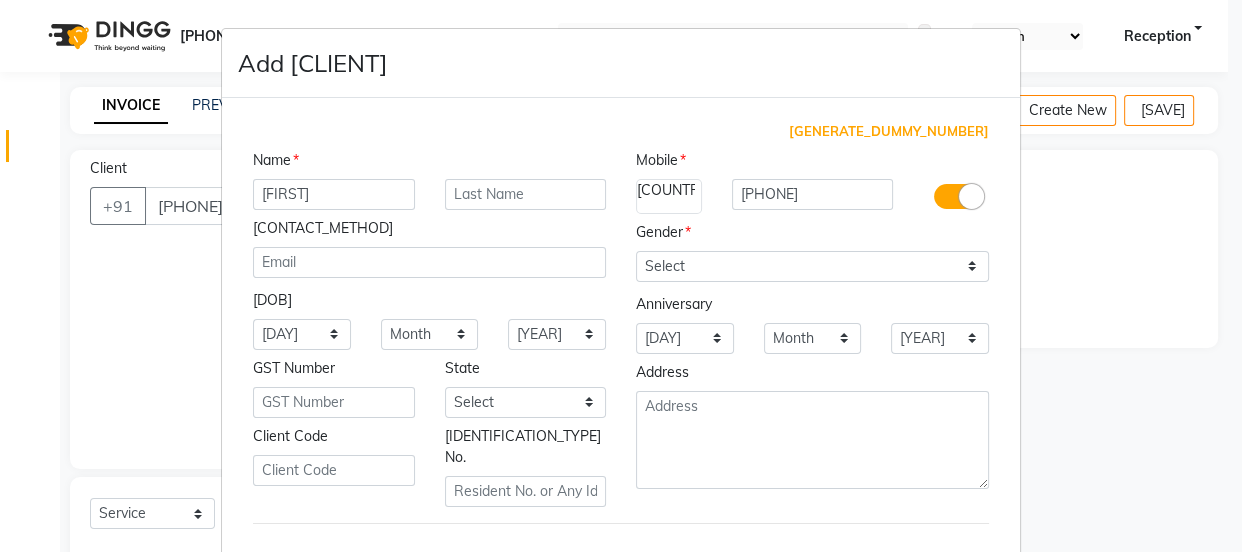 type on "[FIRST]" 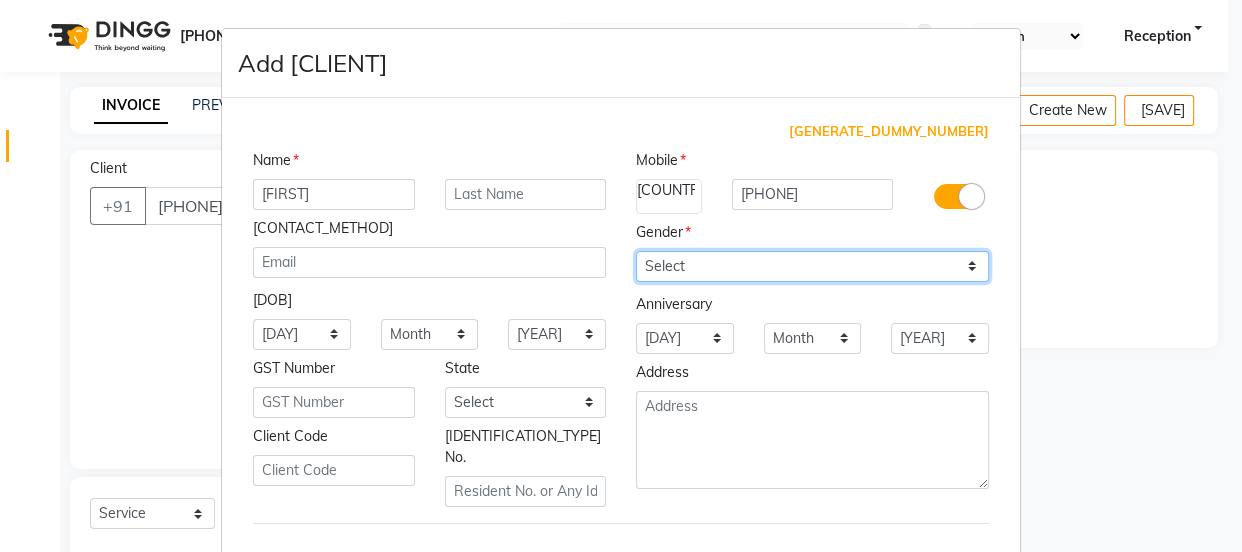 click on "Select [GENDER] [GENDER] [GENDER] Prefer Not To Say" at bounding box center (812, 266) 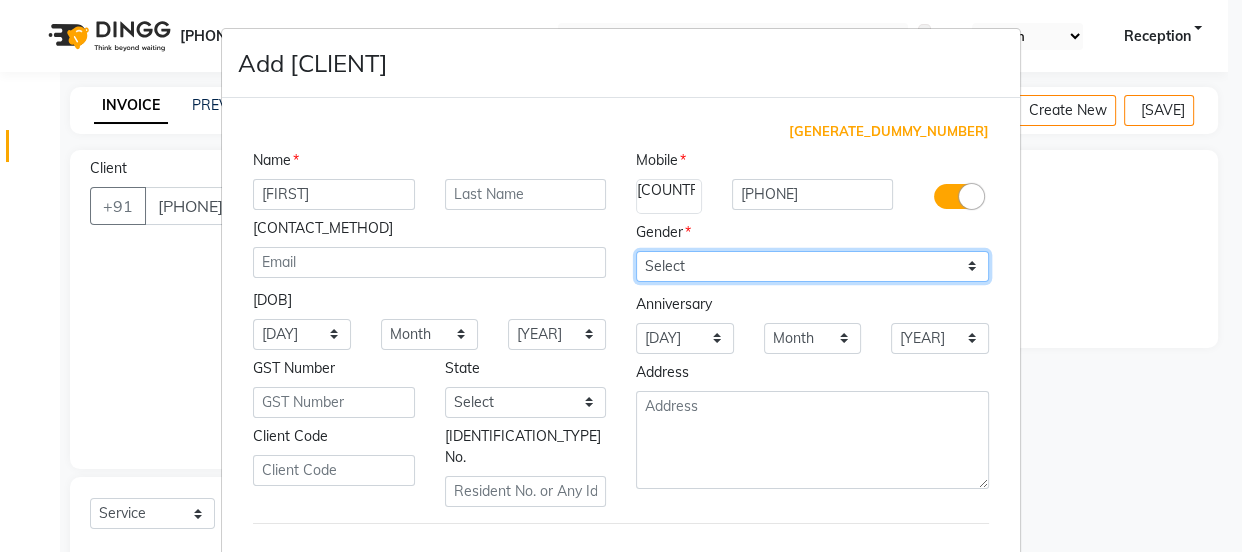 select on "[GENDER]" 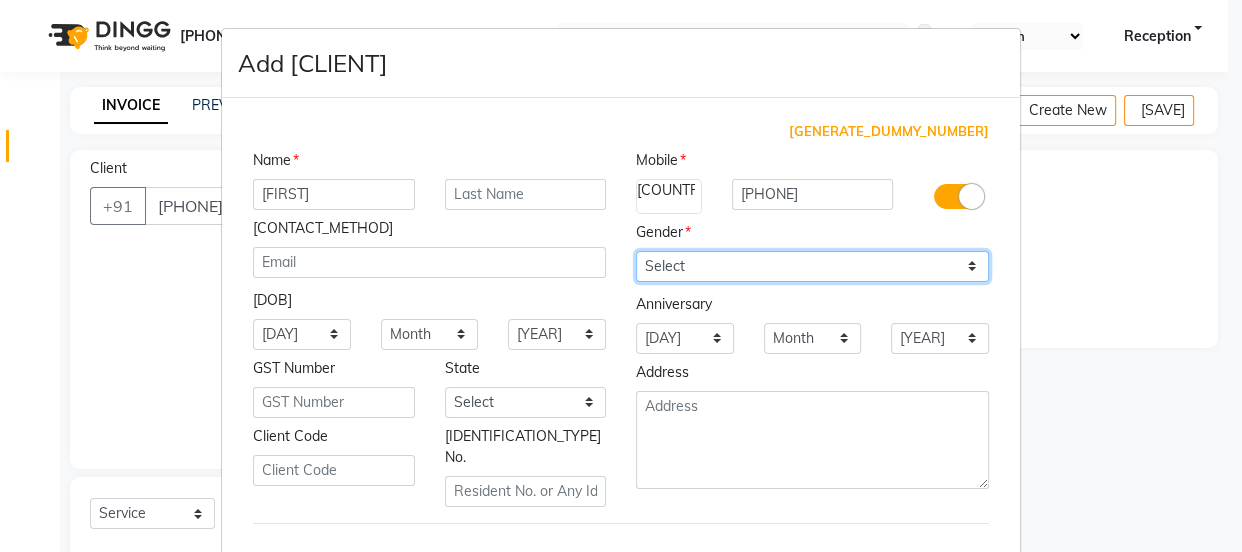 click on "Select [GENDER] [GENDER] [GENDER] Prefer Not To Say" at bounding box center (812, 266) 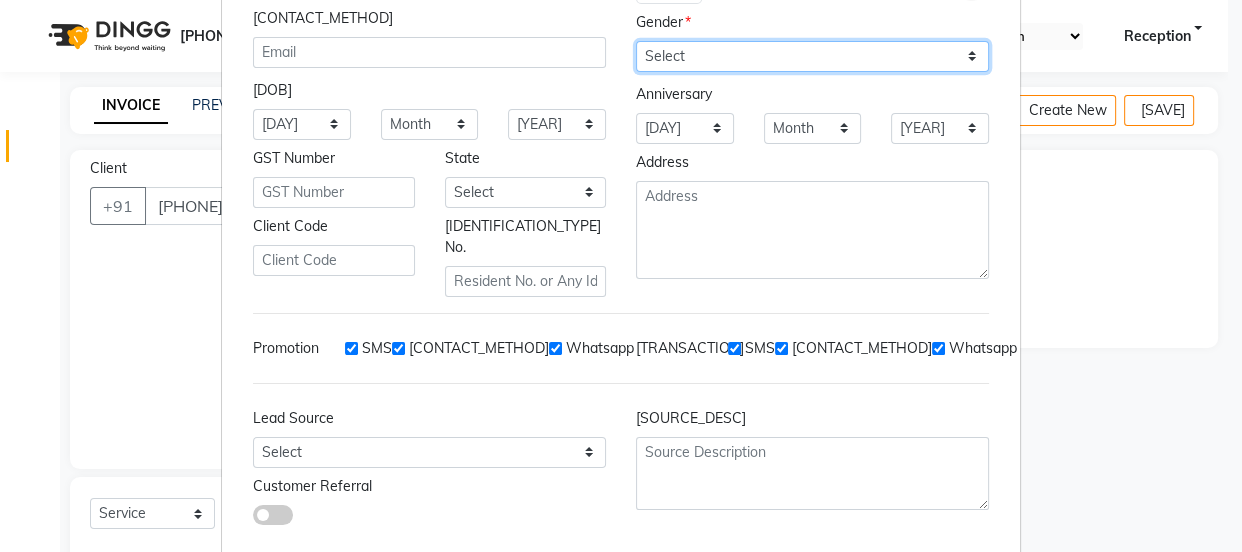 scroll, scrollTop: 301, scrollLeft: 0, axis: vertical 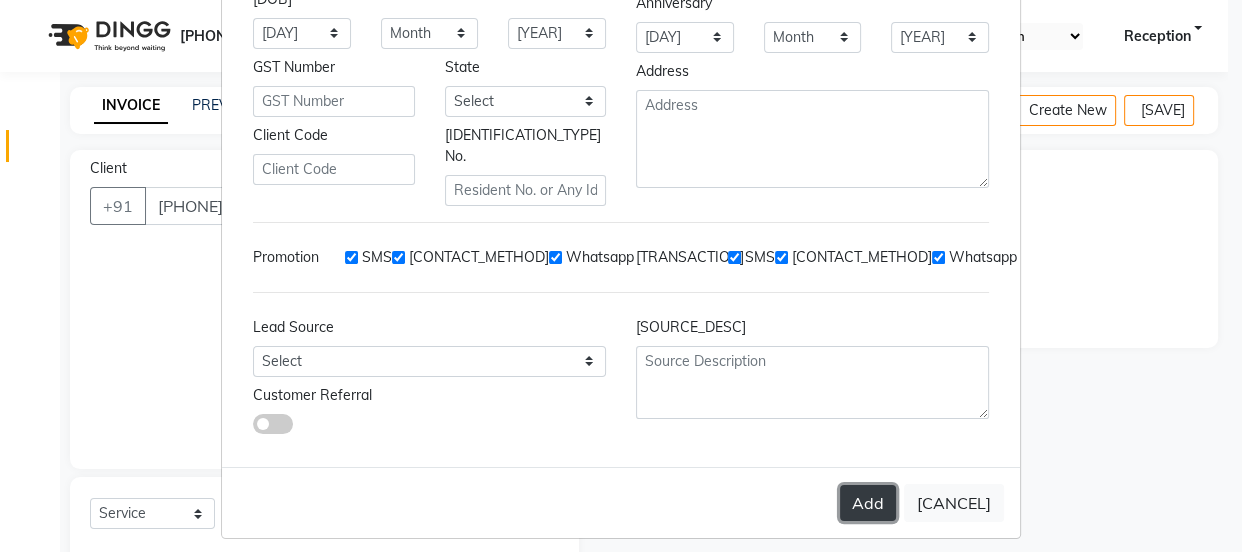 click on "Add" at bounding box center (868, 503) 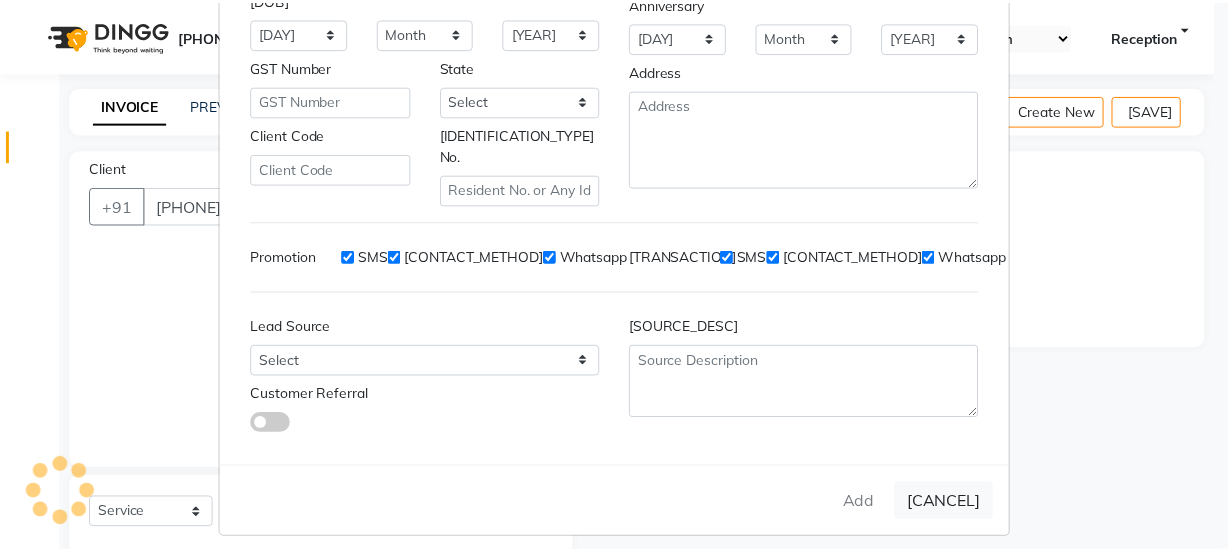scroll, scrollTop: 0, scrollLeft: 0, axis: both 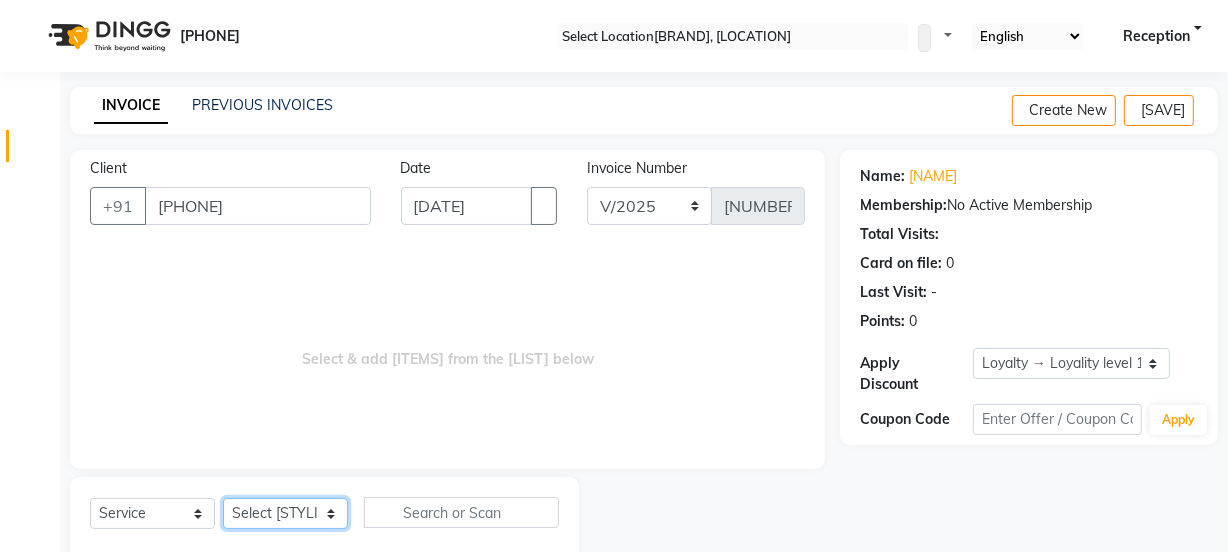 click on "Select Stylist [NAME] kaif Manager [NAME] [NAME] [NAME] [NAME] 2 Reception [NAME] [NAME] [NAME] [NAME] [NAME]" at bounding box center [285, 513] 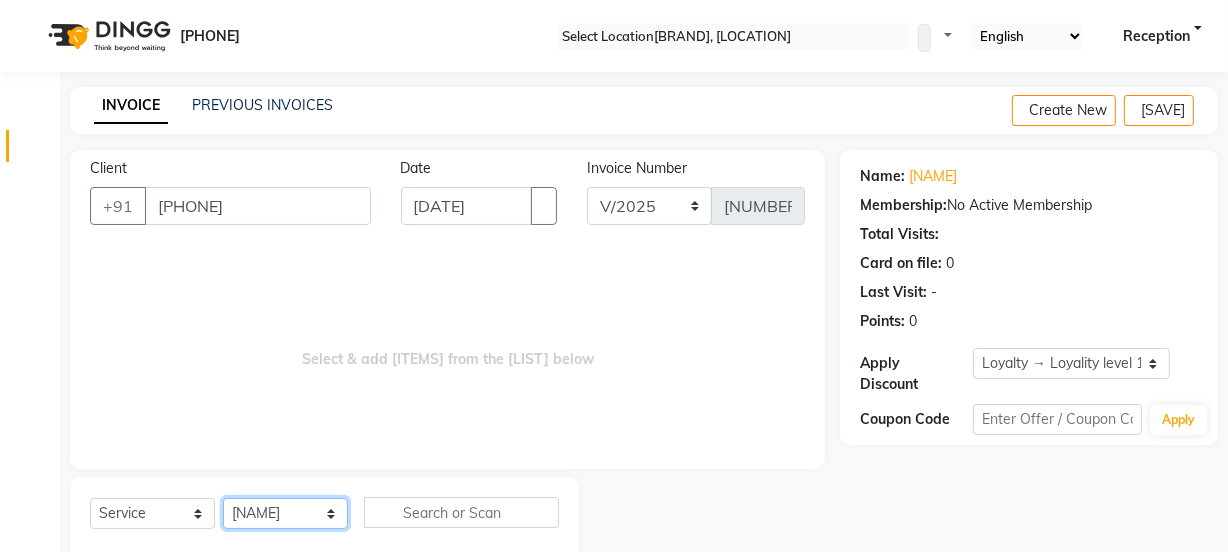 click on "Select Stylist [NAME] kaif Manager [NAME] [NAME] [NAME] [NAME] 2 Reception [NAME] [NAME] [NAME] [NAME] [NAME]" at bounding box center (285, 513) 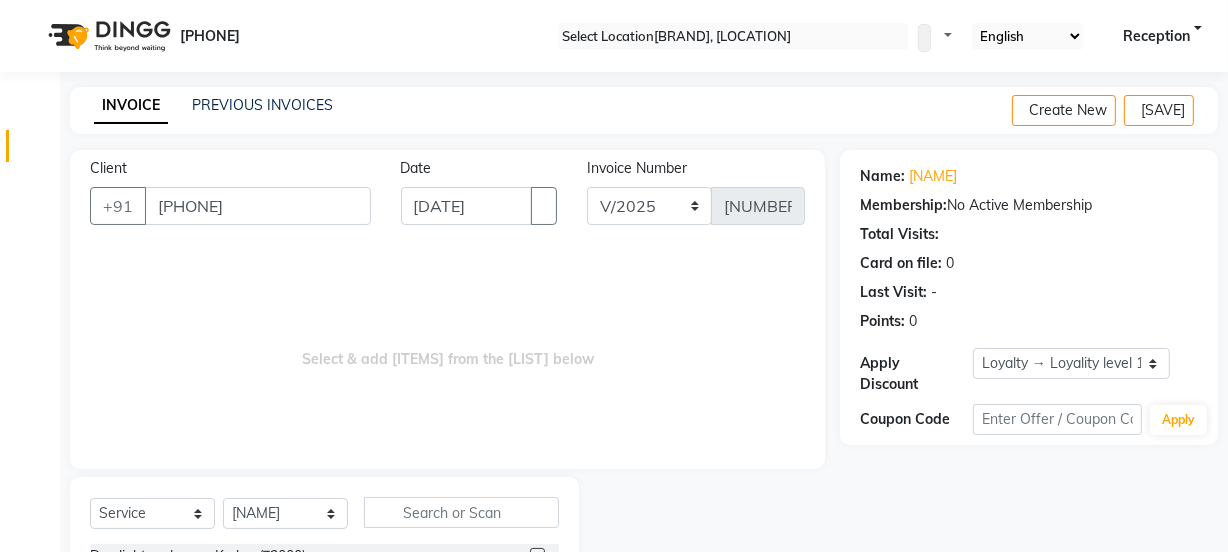click on "Select Service Product Membership Package Voucher Prepaid Gift Card Select Stylist Jyoti kaif Manager Pooja Prachi Raman Raman 2 Reception RIHAN Sameer simo SUNNY yogita" at bounding box center [324, 520] 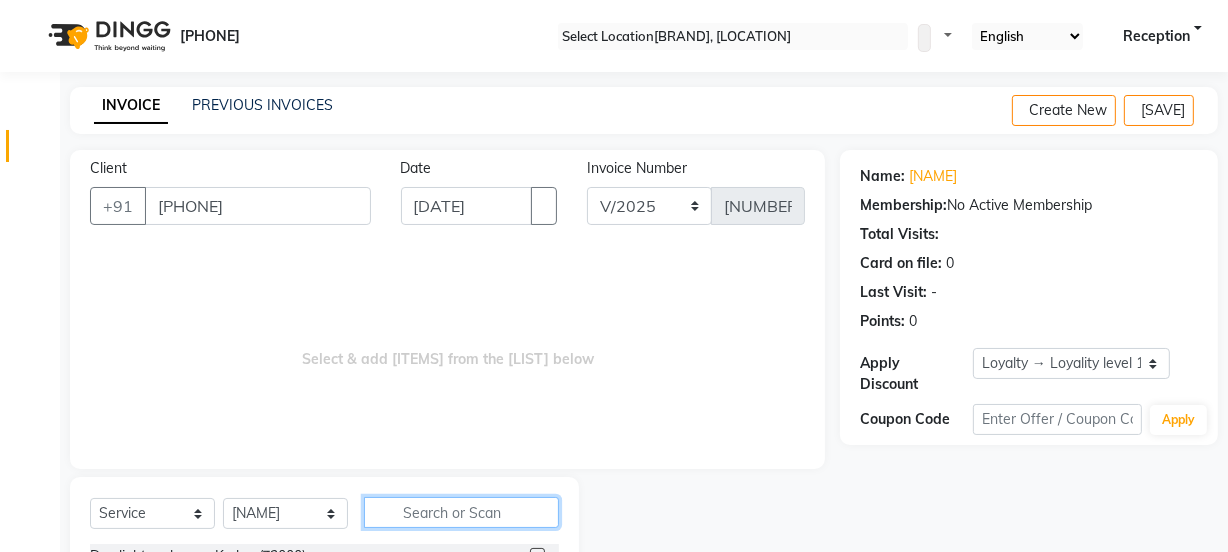 click at bounding box center (461, 512) 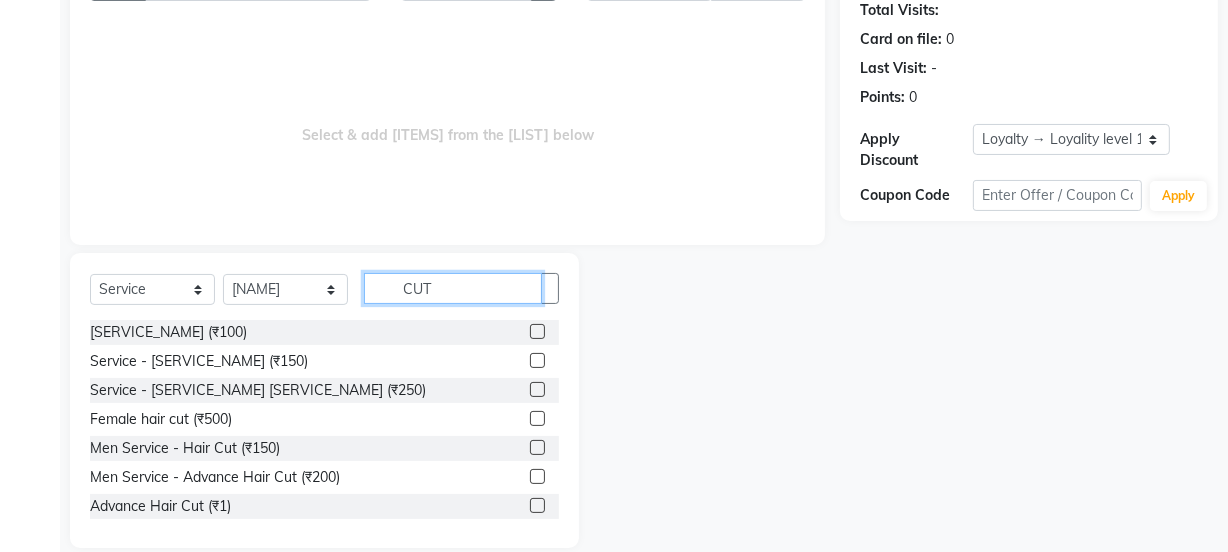 scroll, scrollTop: 250, scrollLeft: 0, axis: vertical 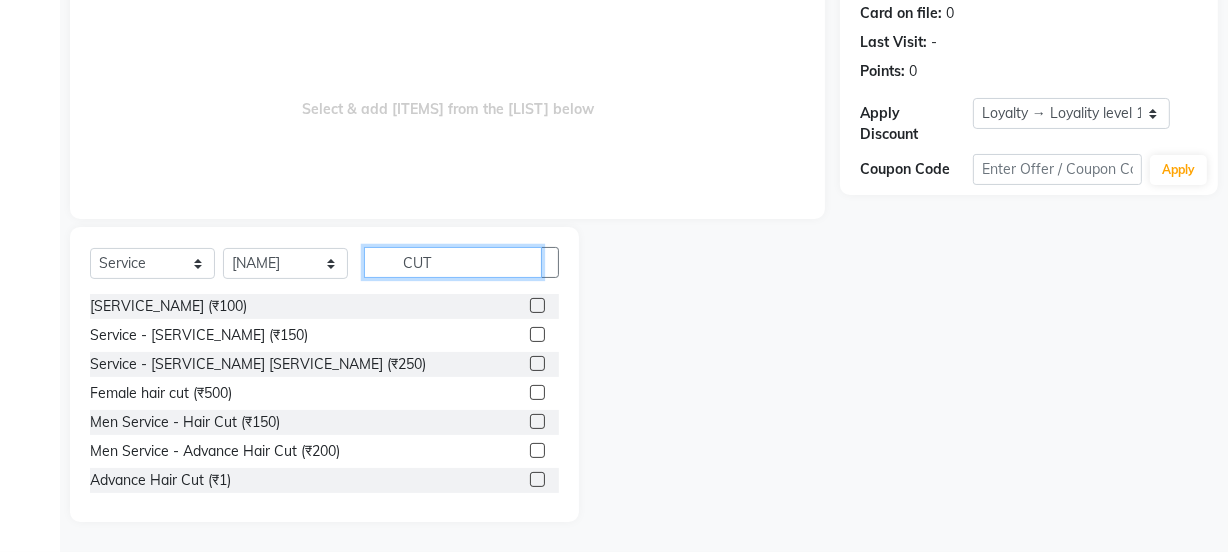 type on "CUT" 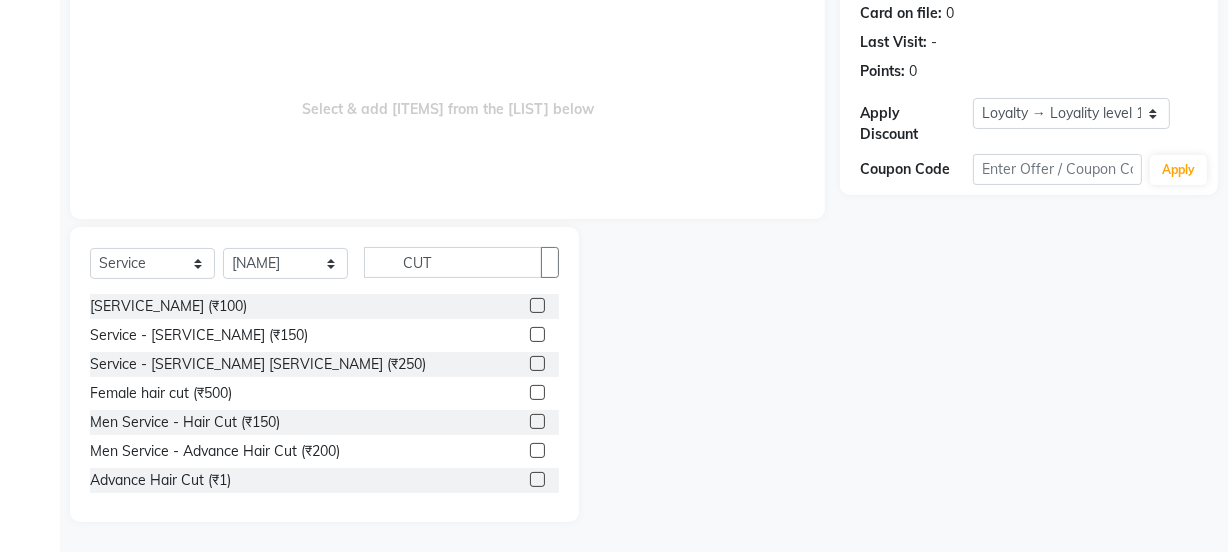 click at bounding box center [537, 450] 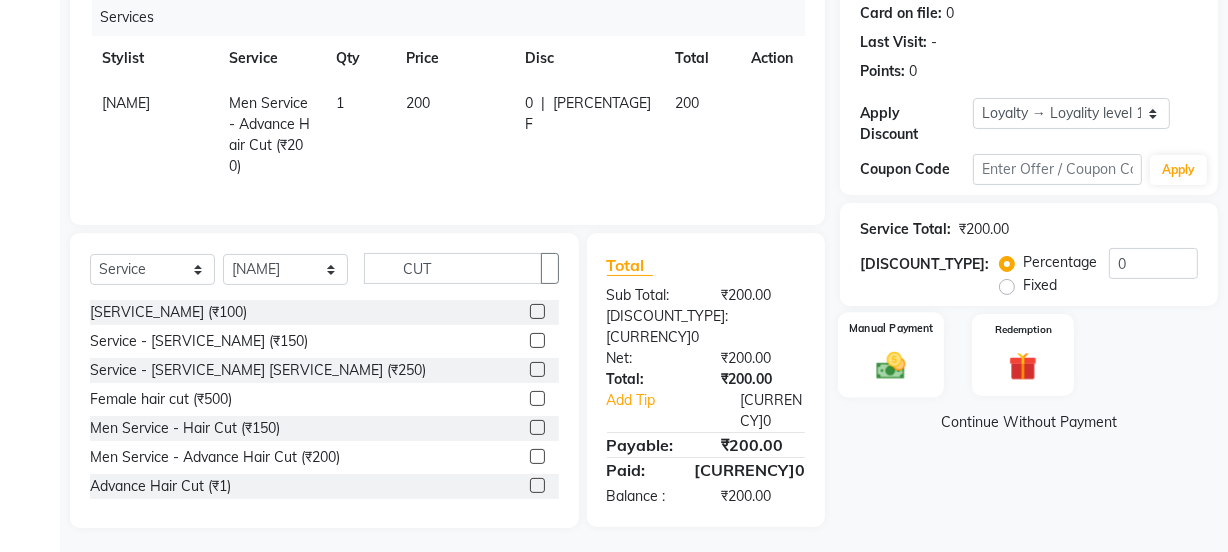click on "Manual Payment" at bounding box center (891, 355) 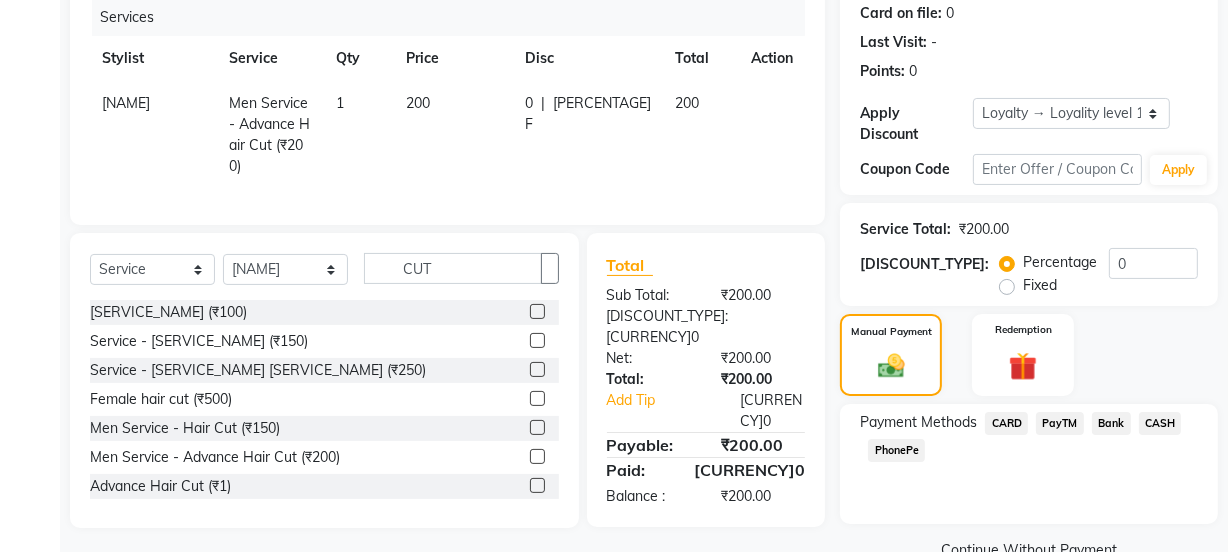 click on "CASH" at bounding box center (1006, 423) 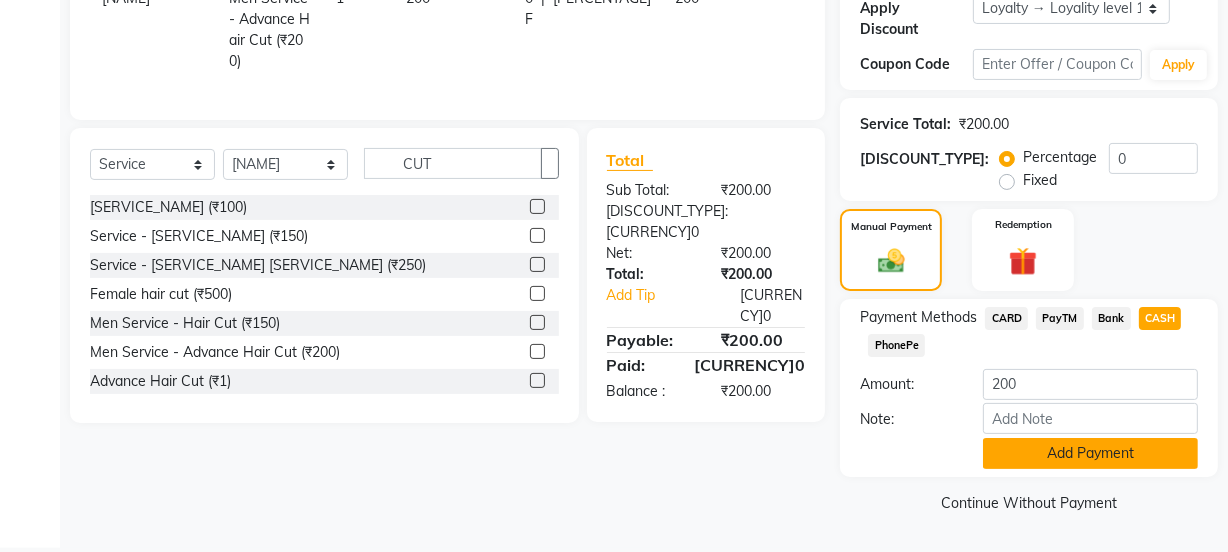 scroll, scrollTop: 356, scrollLeft: 0, axis: vertical 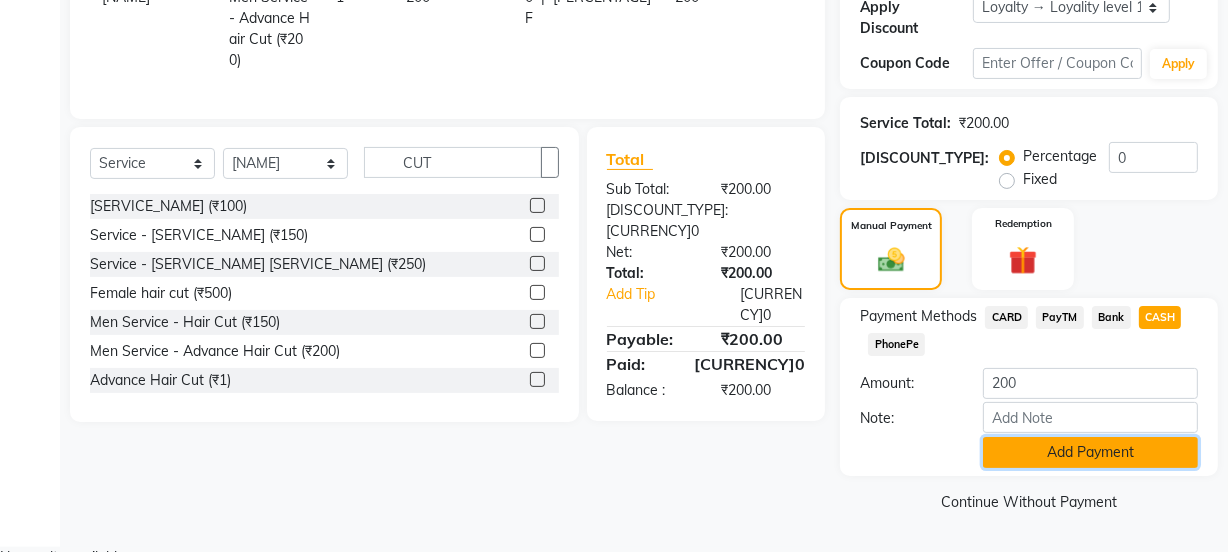 click on "Add Payment" at bounding box center (1090, 452) 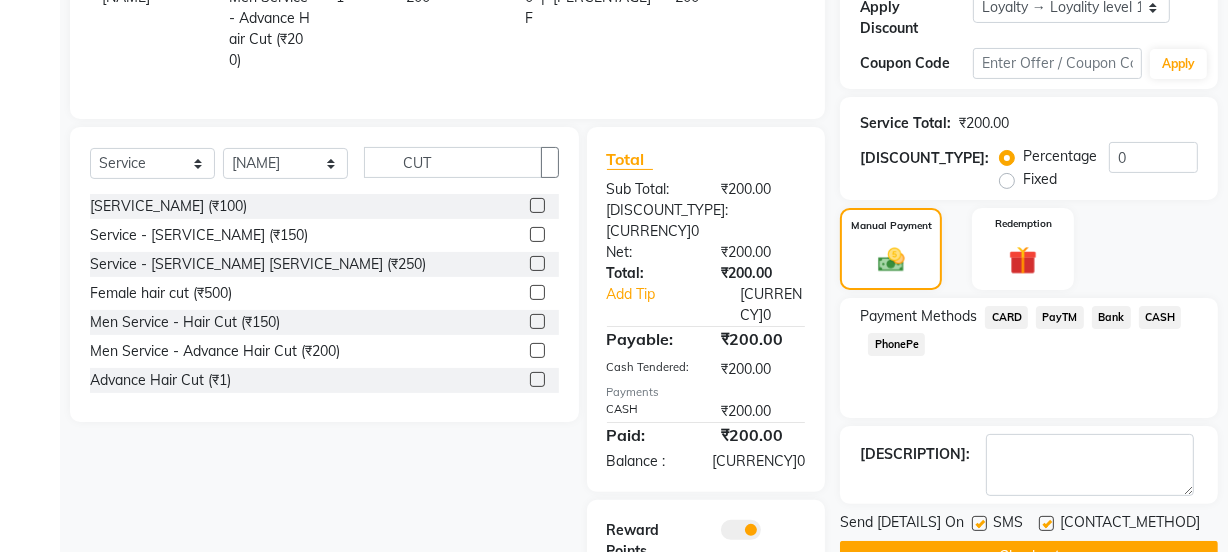 click at bounding box center (1046, 523) 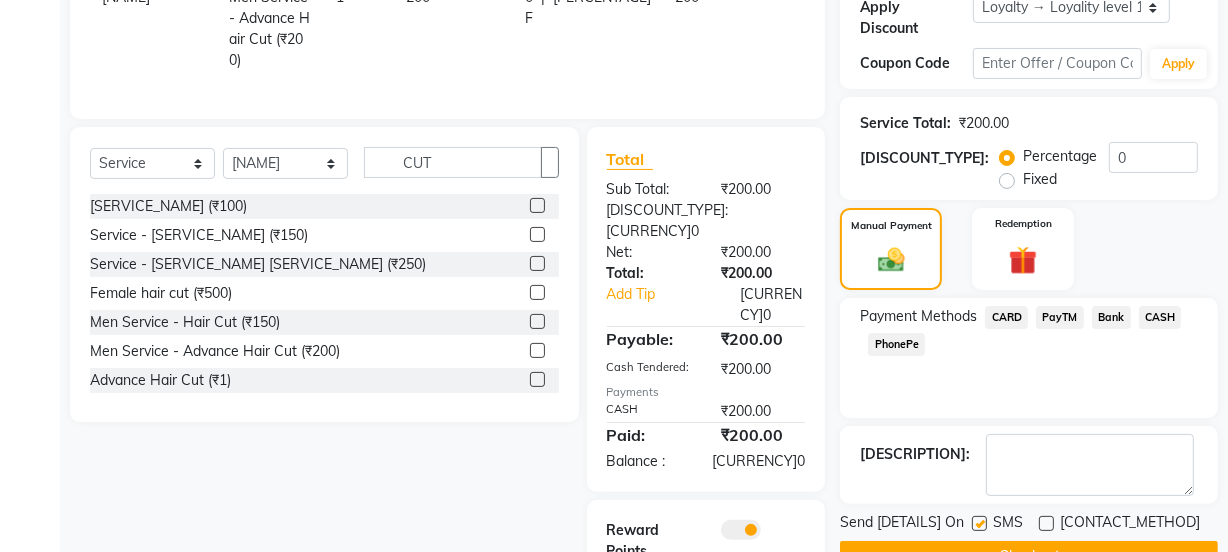 click at bounding box center (979, 523) 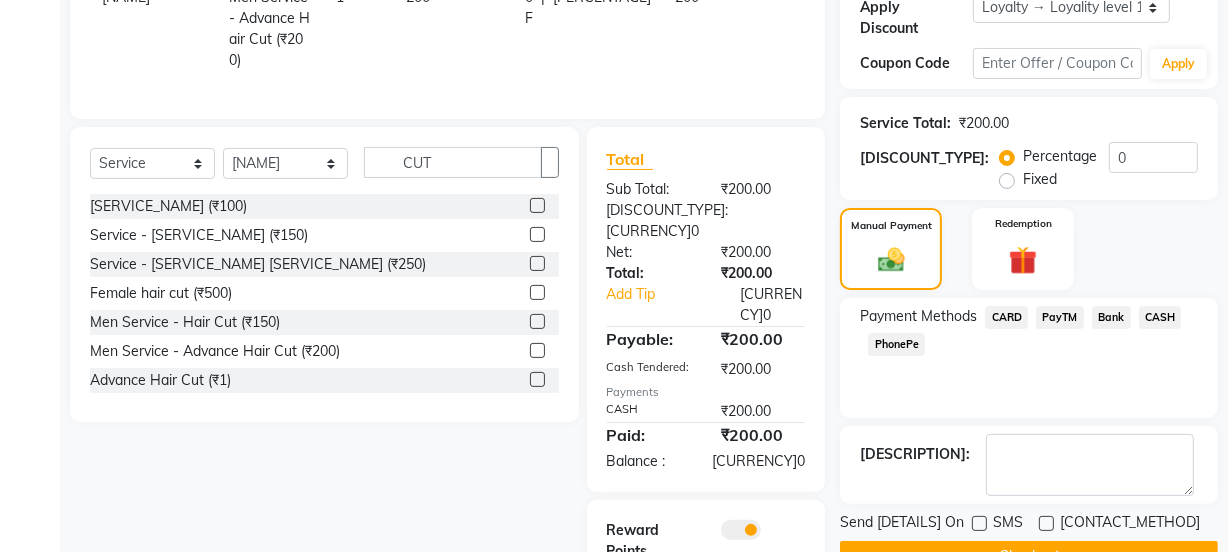 scroll, scrollTop: 417, scrollLeft: 0, axis: vertical 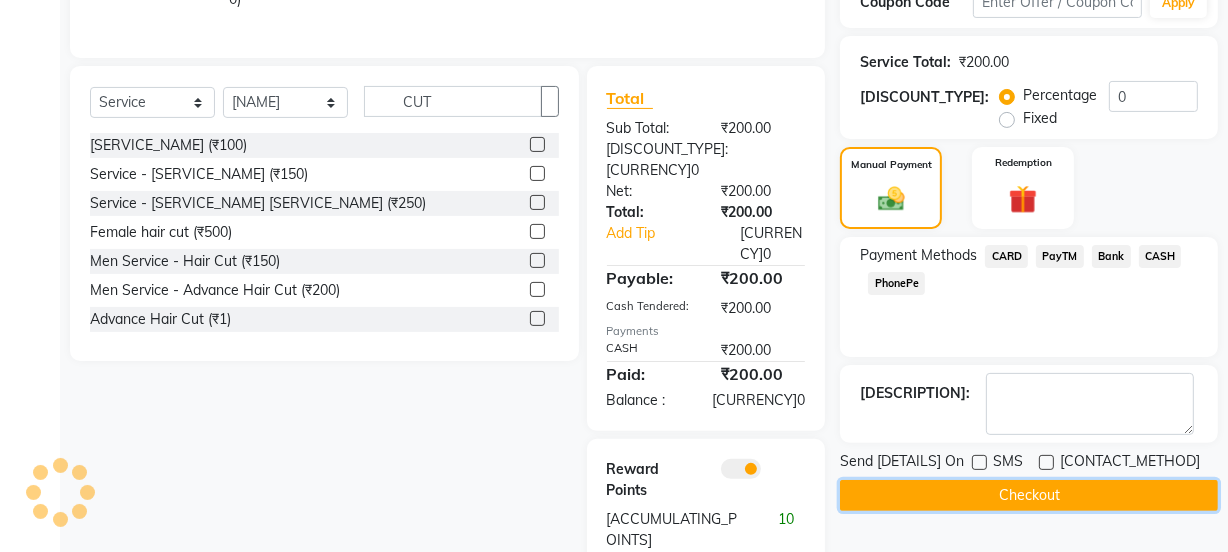 click on "Checkout" at bounding box center [1029, 495] 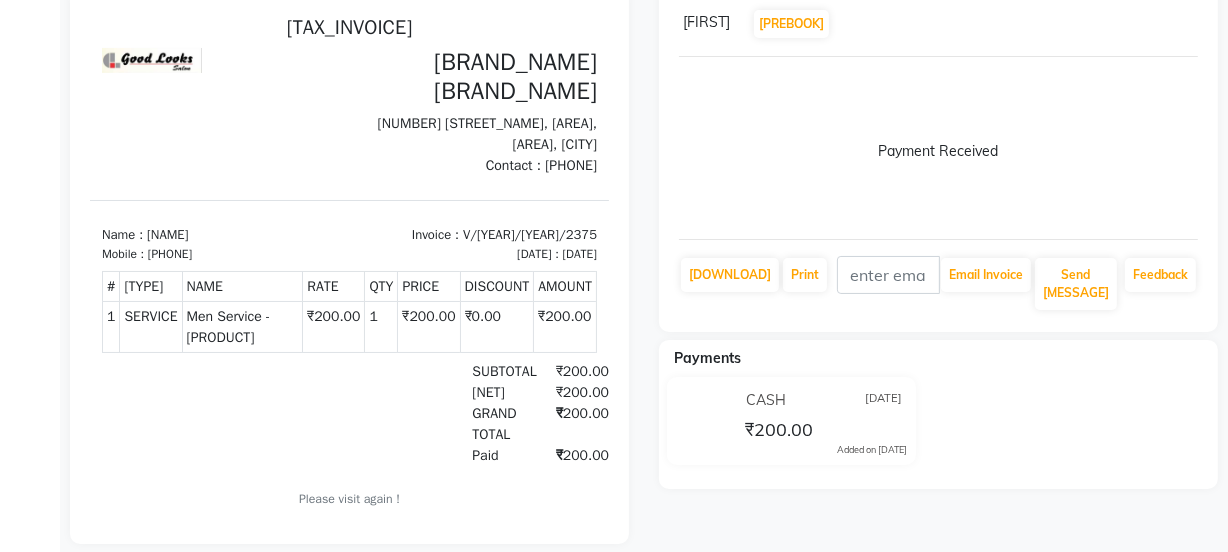 scroll, scrollTop: 195, scrollLeft: 0, axis: vertical 